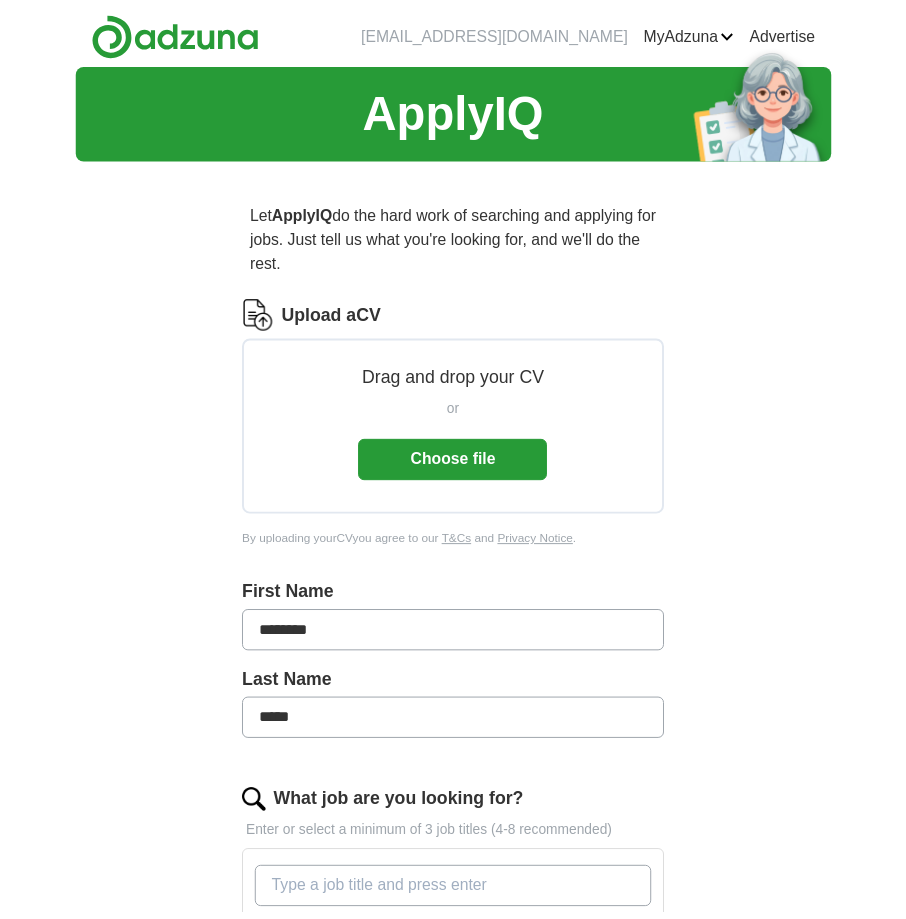 scroll, scrollTop: 0, scrollLeft: 0, axis: both 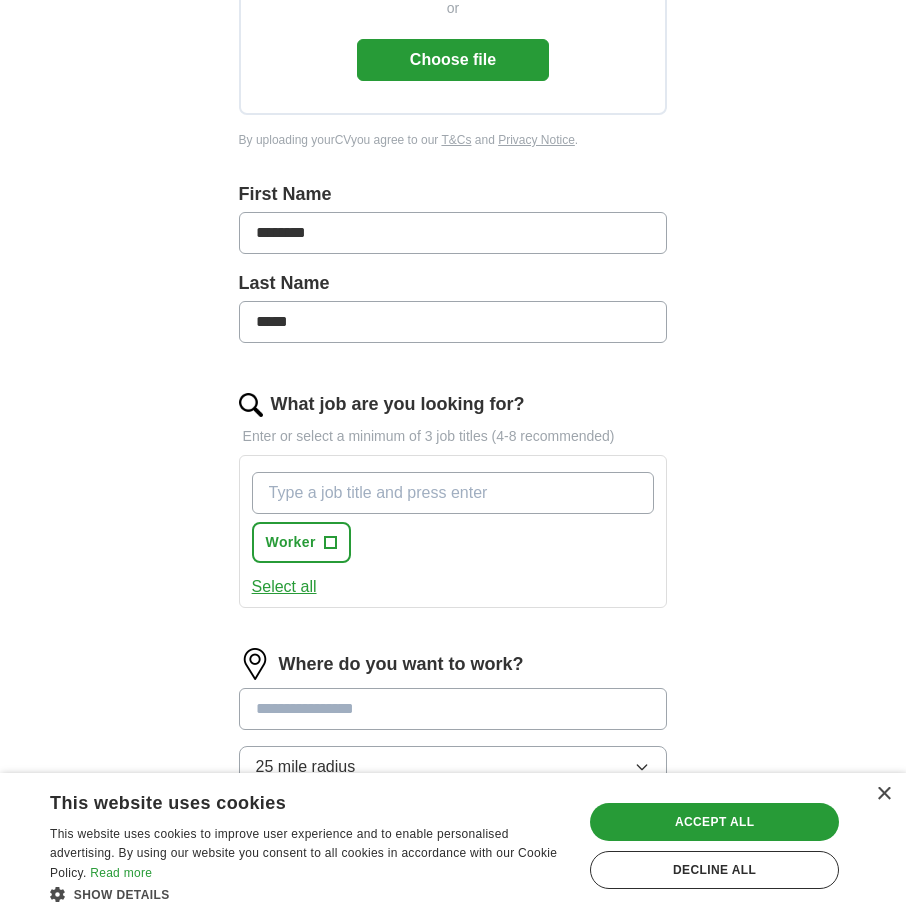 click on "What job are you looking for?" at bounding box center (453, 493) 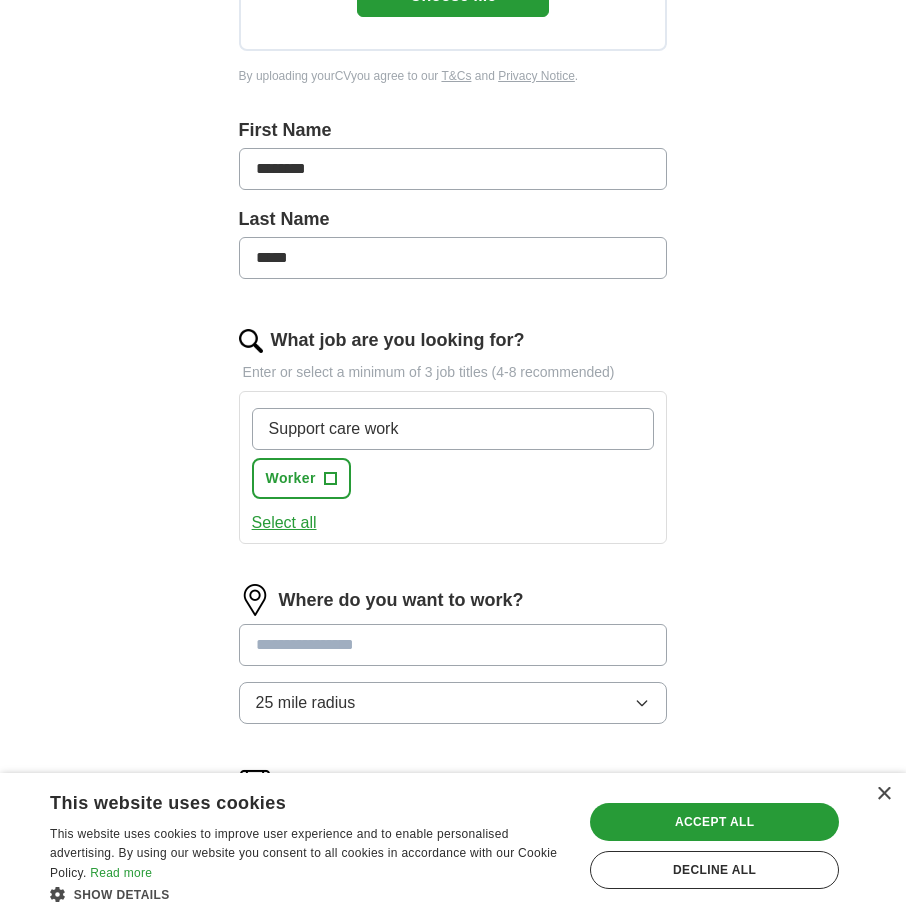 scroll, scrollTop: 500, scrollLeft: 0, axis: vertical 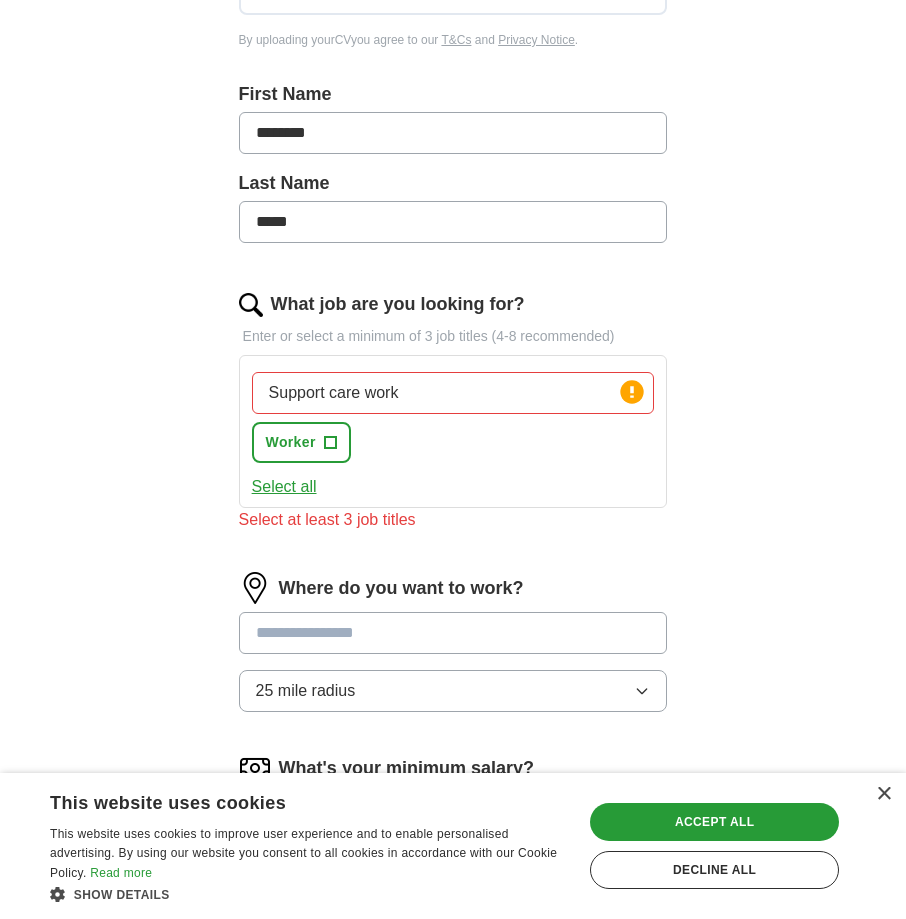 click on "Where do you want to work? 25 mile radius" at bounding box center [453, 650] 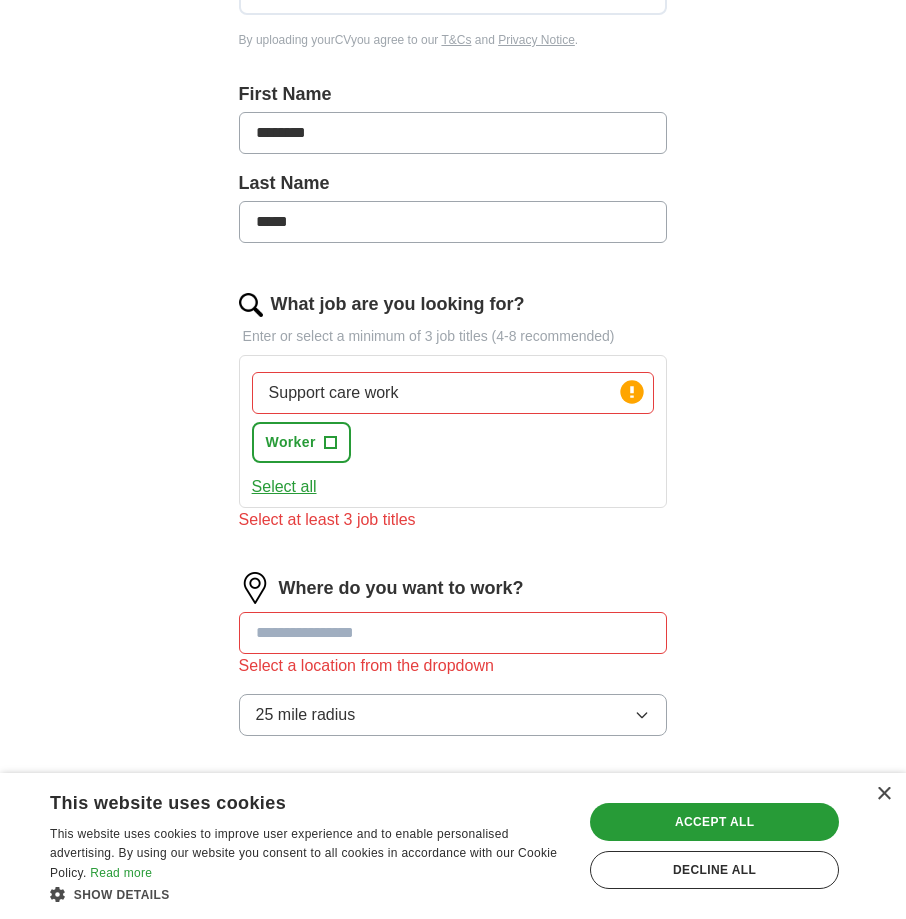 click on "Support care work" at bounding box center (453, 393) 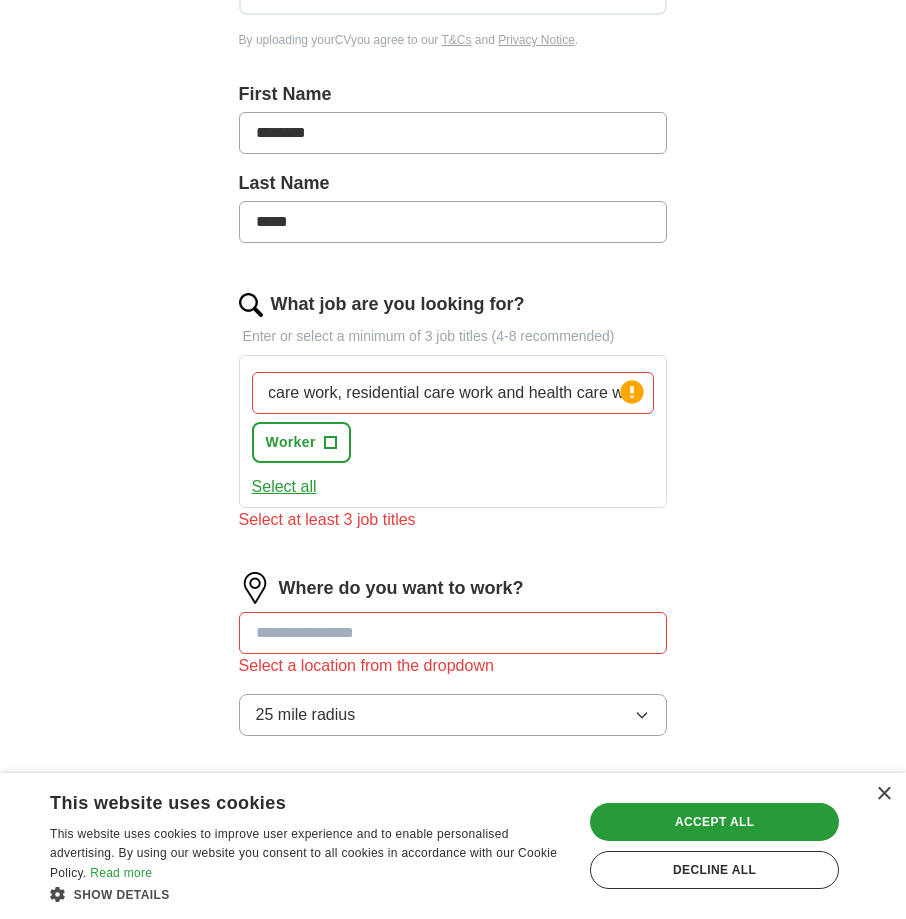 scroll, scrollTop: 0, scrollLeft: 69, axis: horizontal 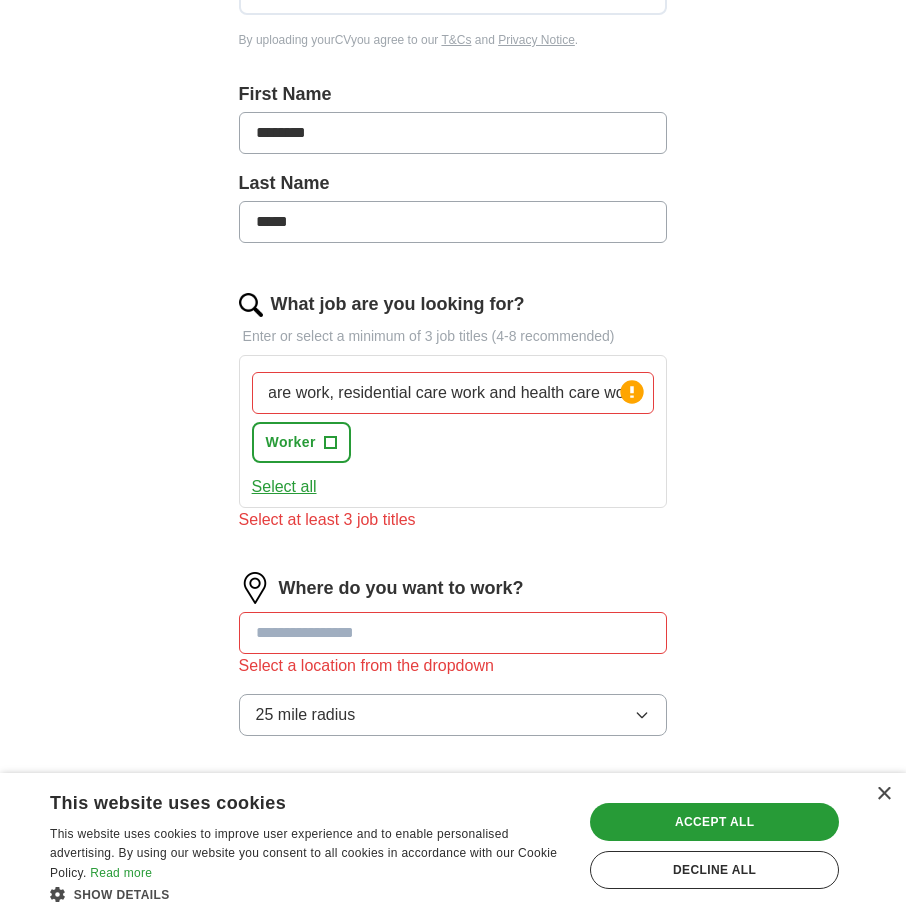 type on "Support care work, residential care work and health care work" 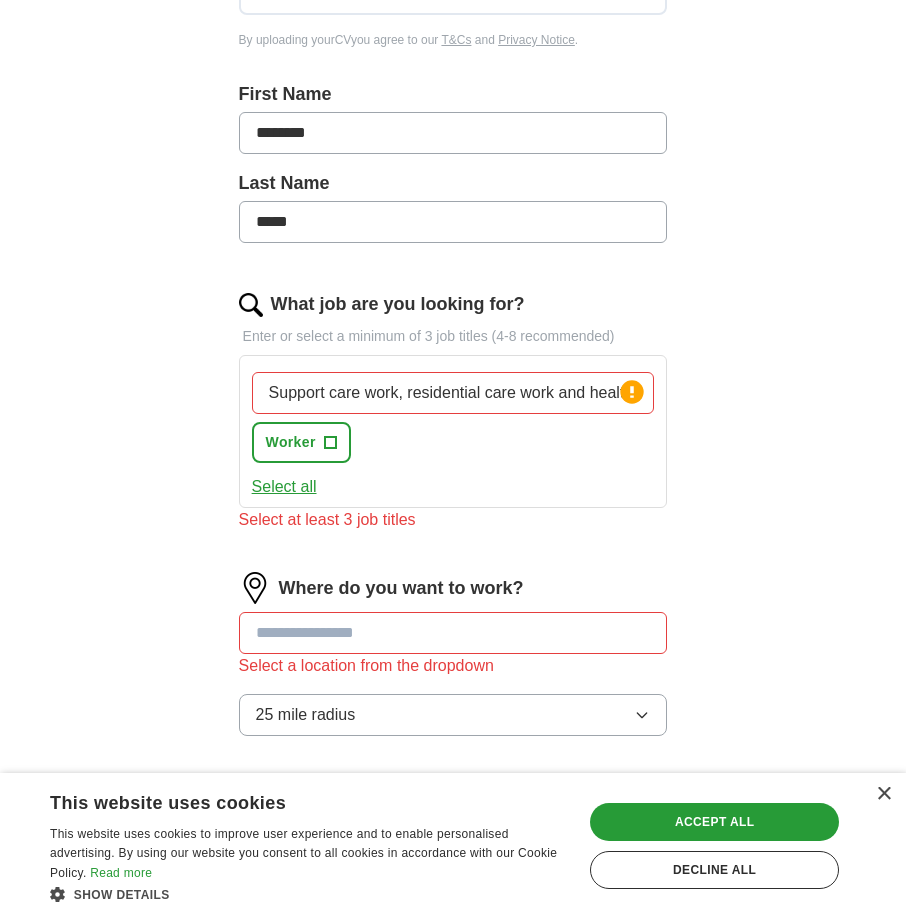 click on "Select all" at bounding box center (284, 487) 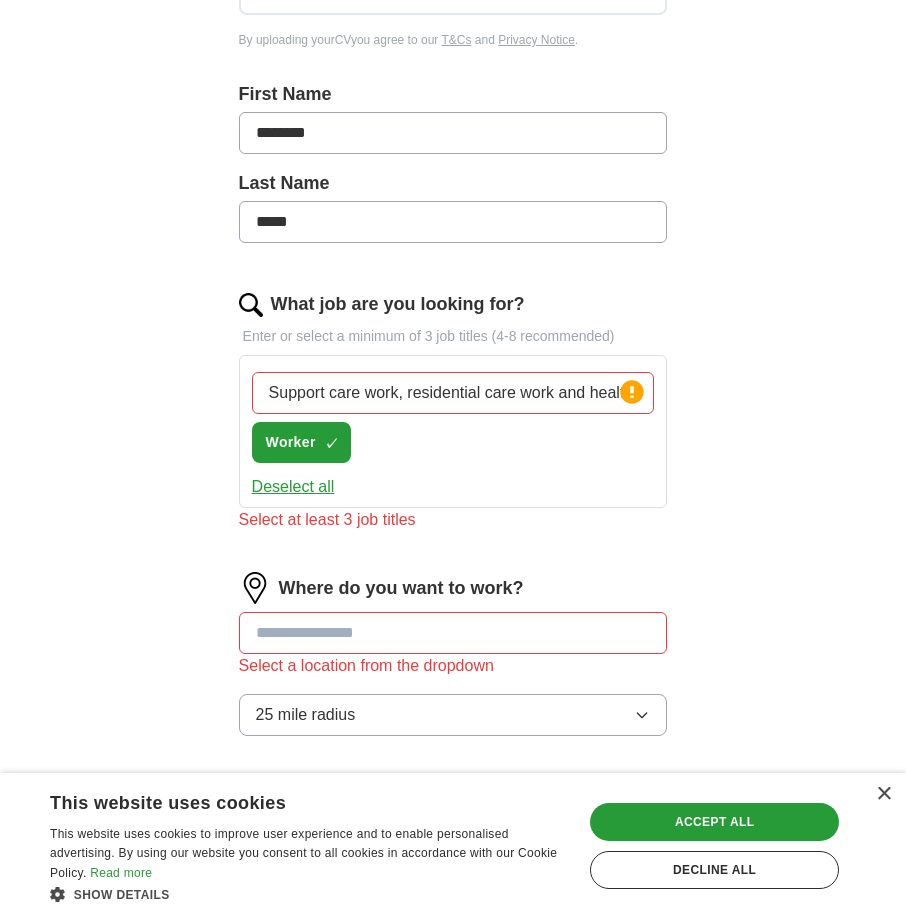 click at bounding box center [453, 633] 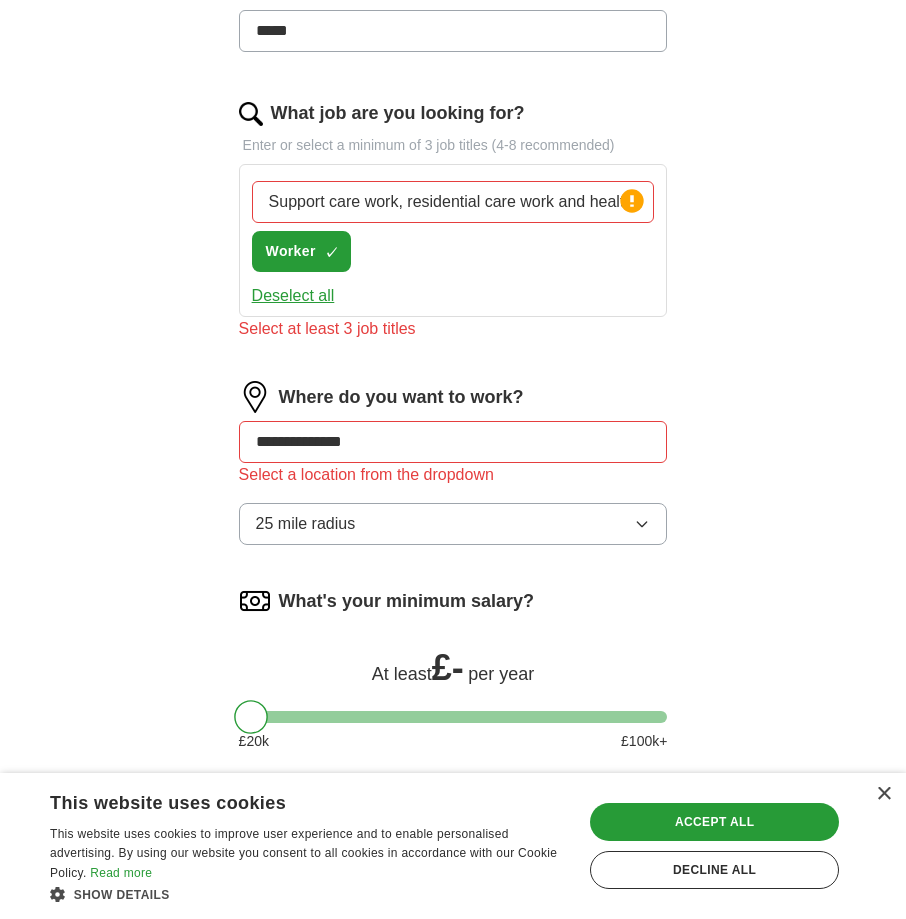 scroll, scrollTop: 700, scrollLeft: 0, axis: vertical 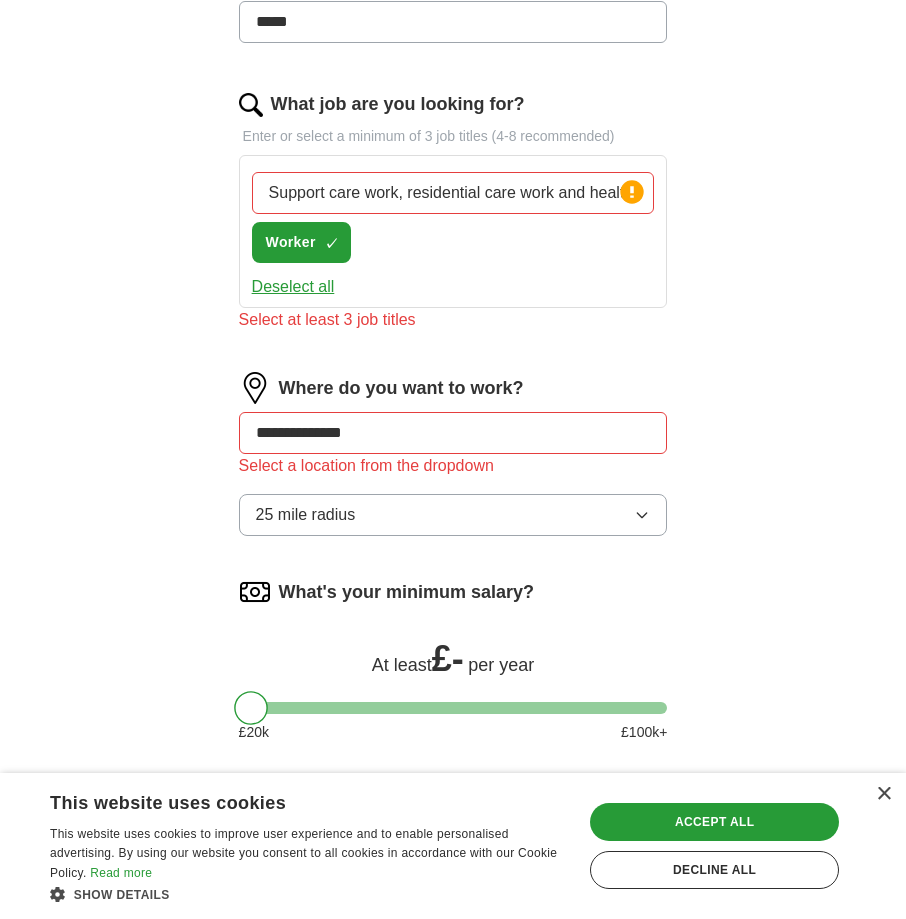 type on "**********" 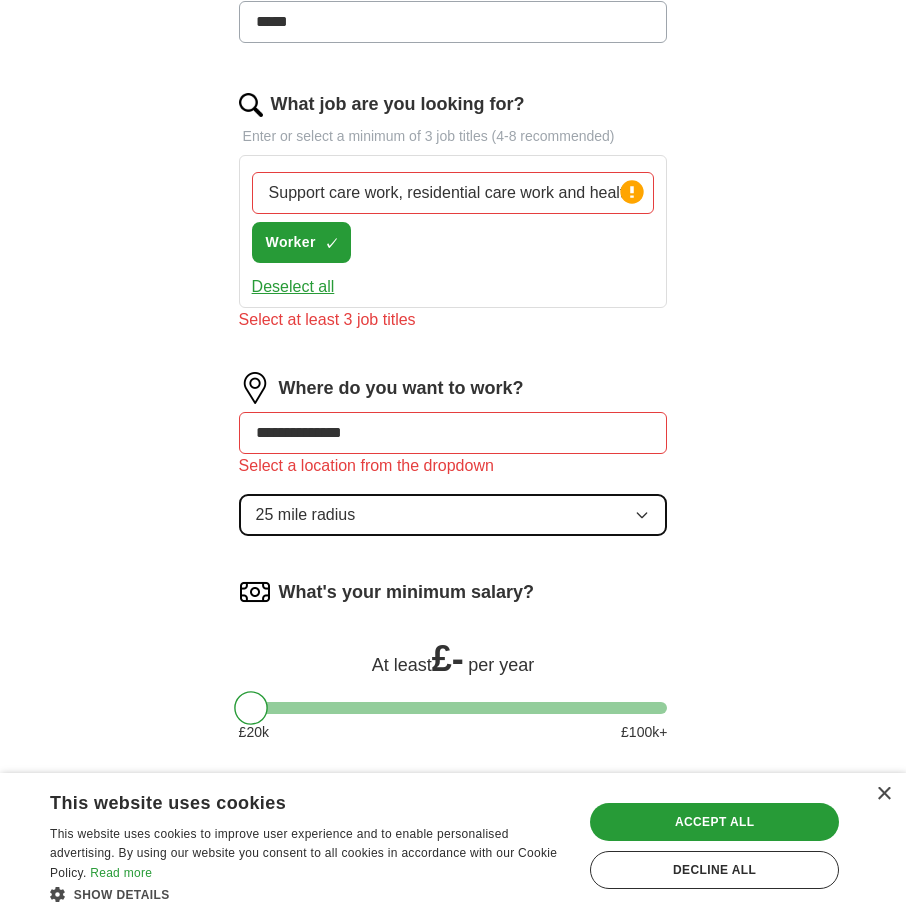 click on "25 mile radius" at bounding box center (453, 515) 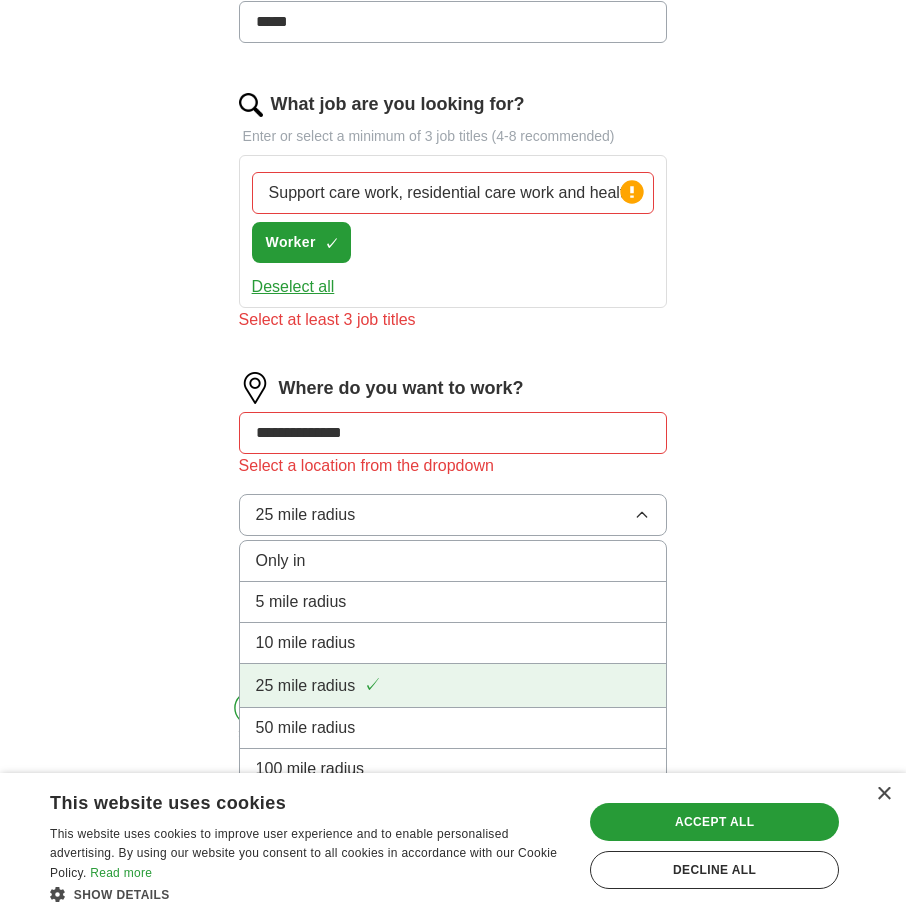 click on "25 mile radius" at bounding box center (306, 686) 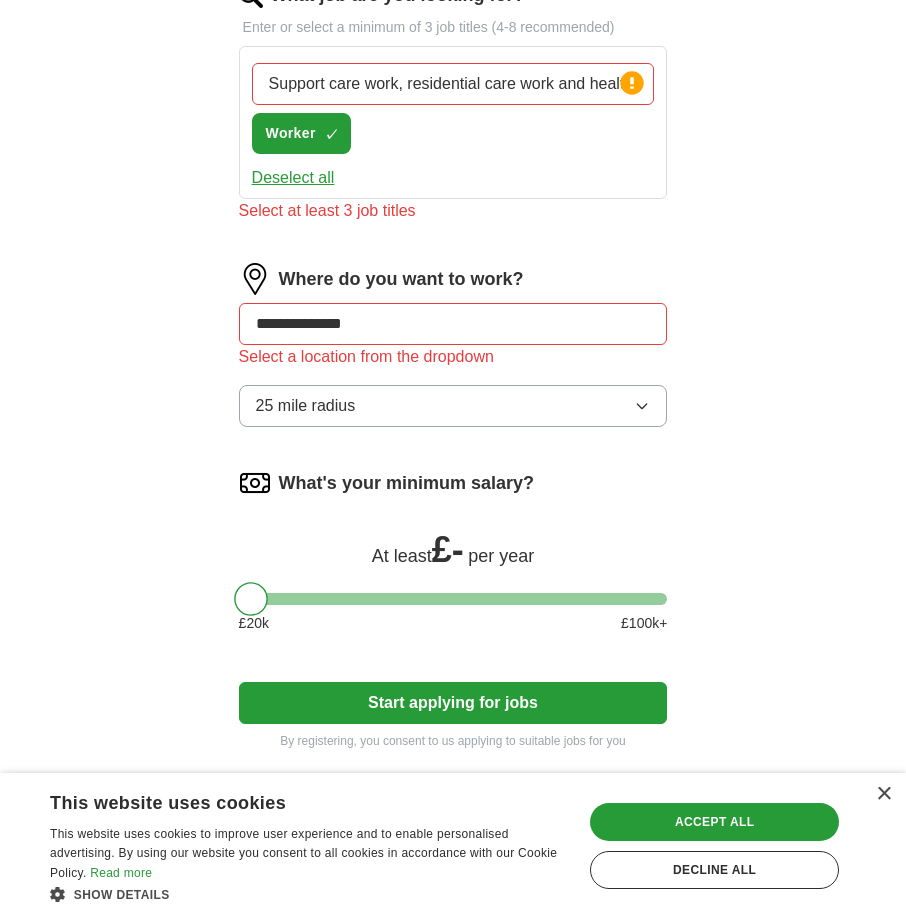 scroll, scrollTop: 870, scrollLeft: 0, axis: vertical 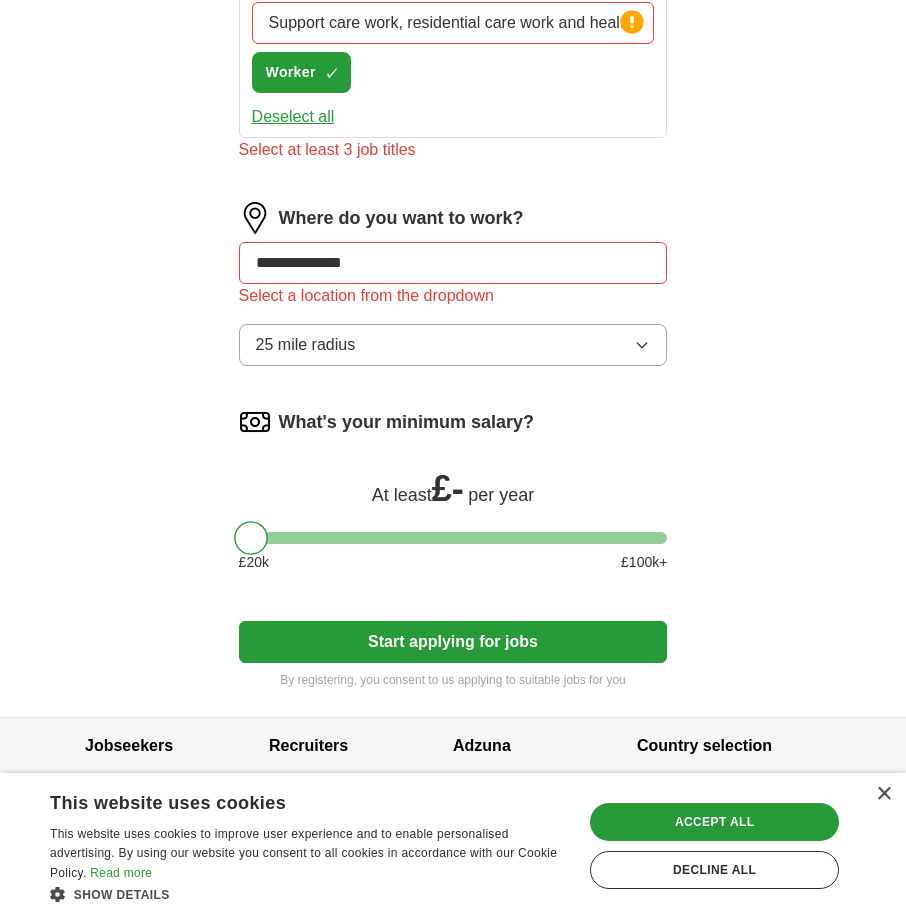 click on "£ 100 k+" at bounding box center (644, 562) 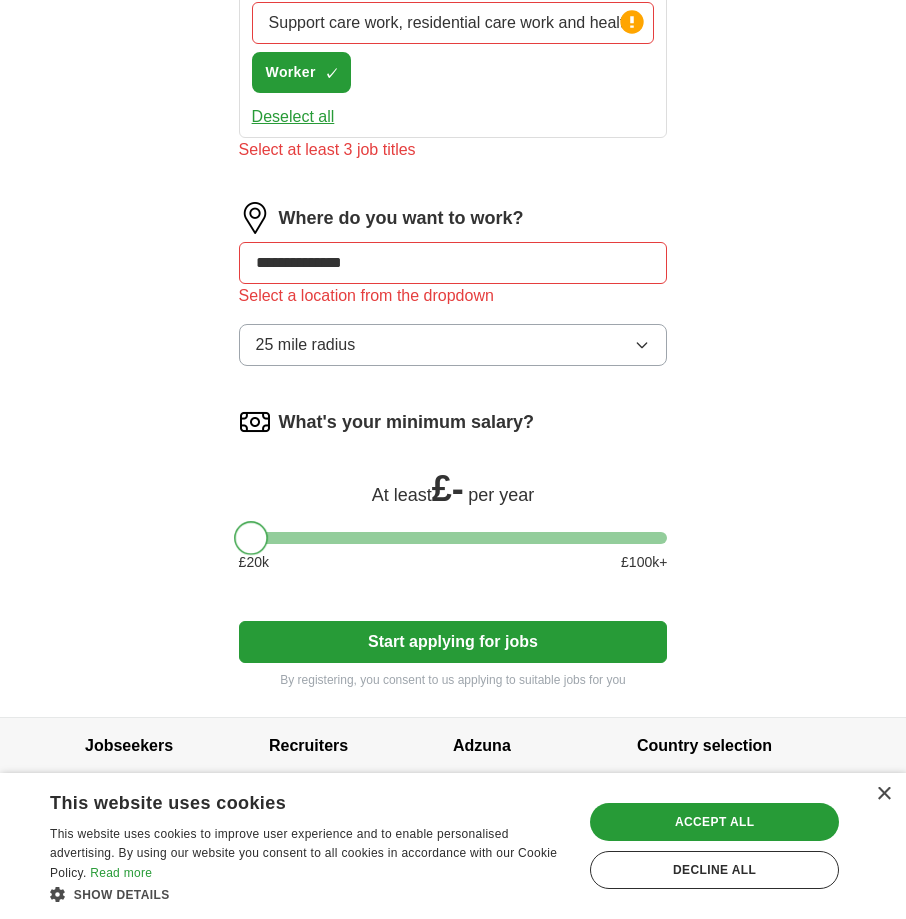 click at bounding box center [251, 538] 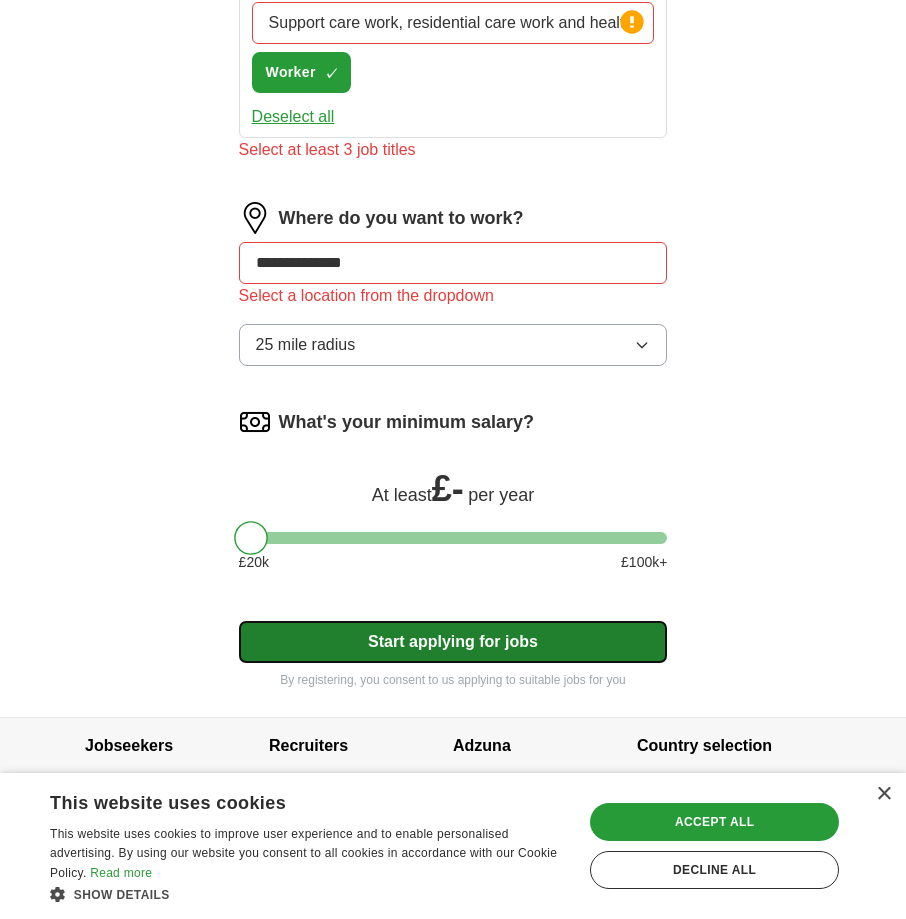 click on "Start applying for jobs" at bounding box center (453, 642) 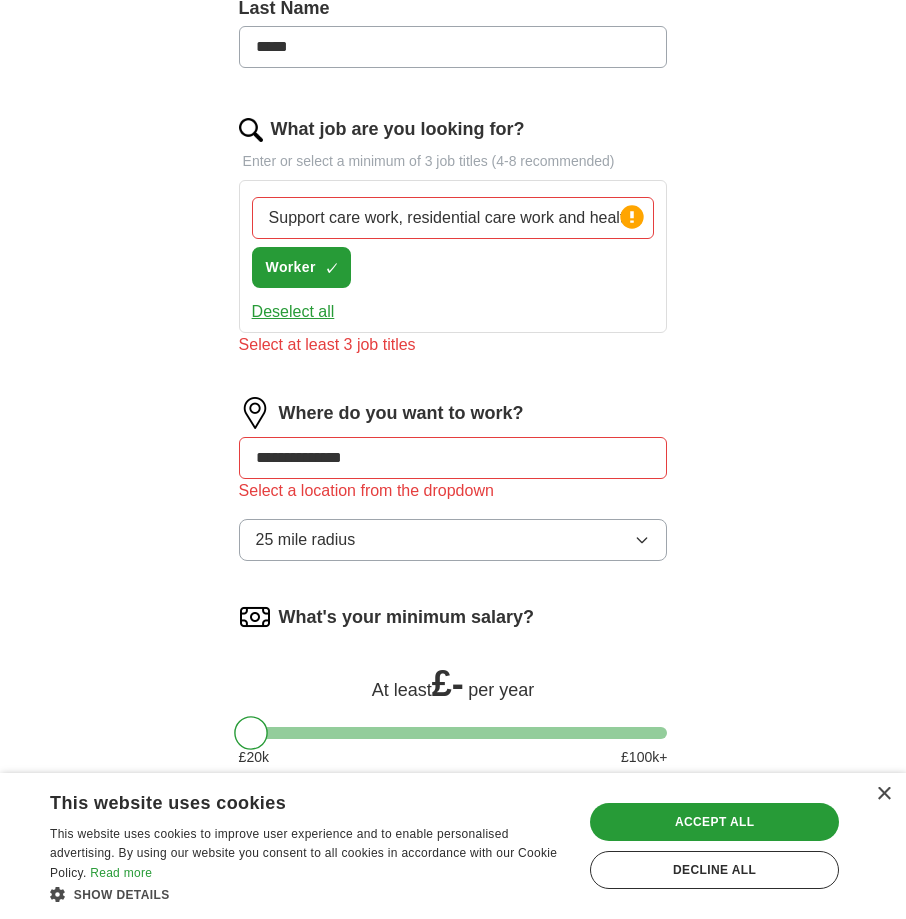 scroll, scrollTop: 688, scrollLeft: 0, axis: vertical 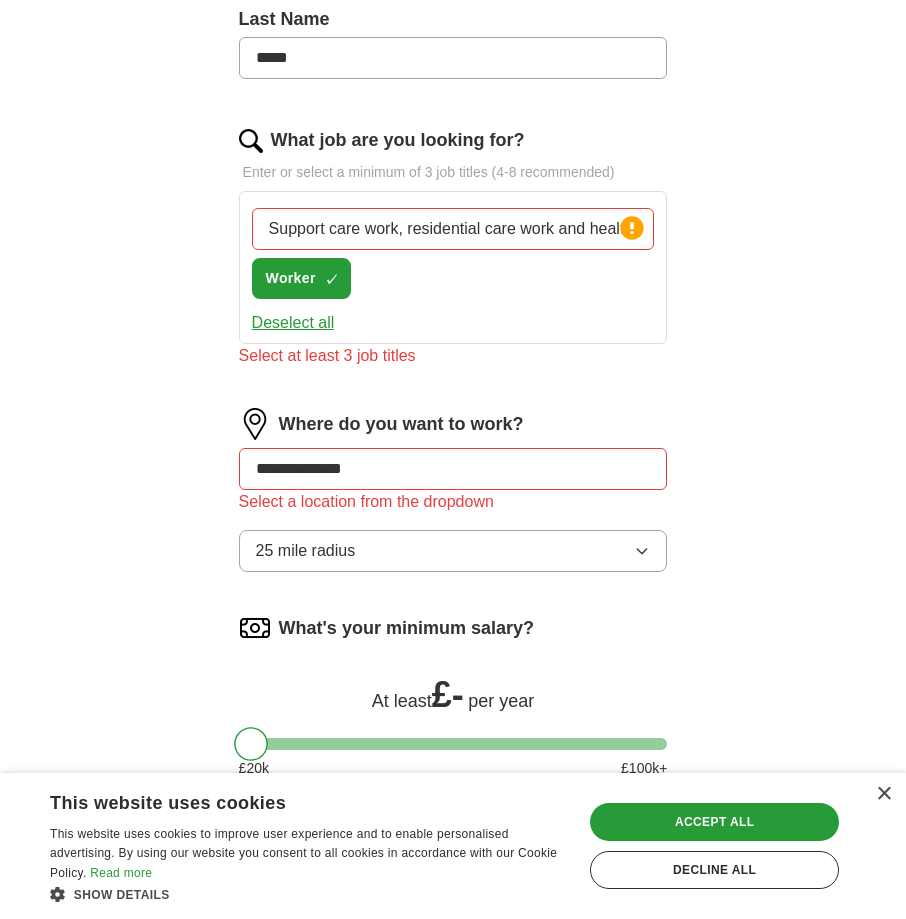click on "Deselect all" at bounding box center [293, 323] 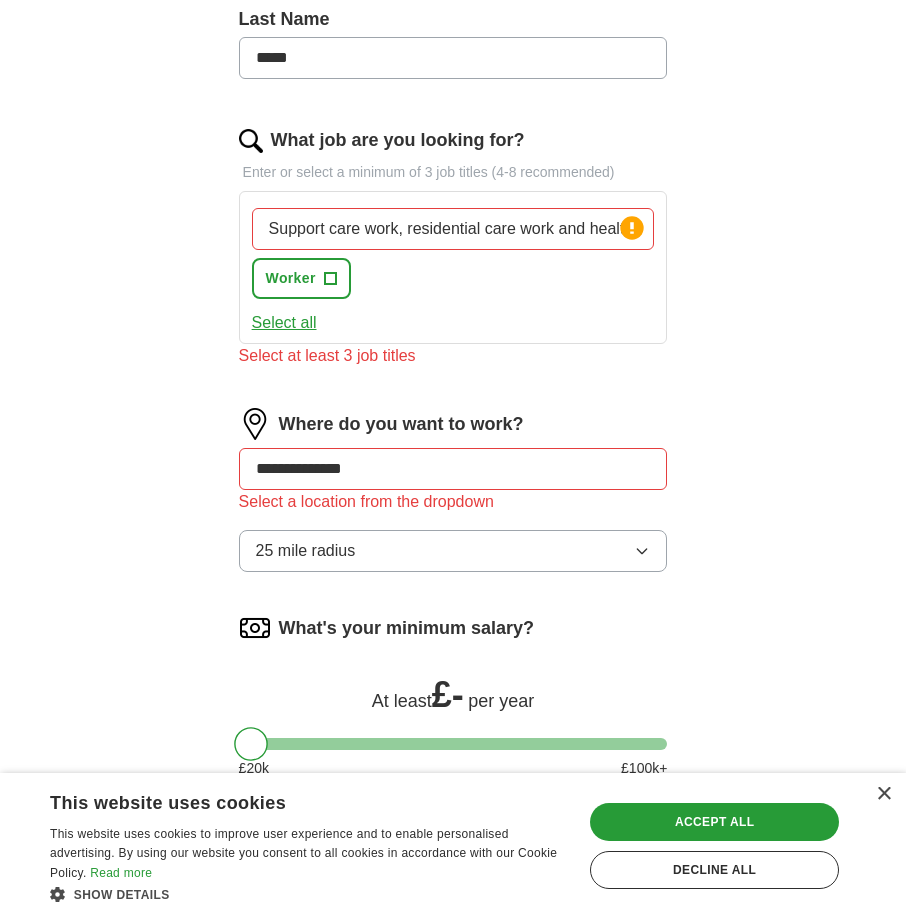 click on "Select all" at bounding box center (284, 323) 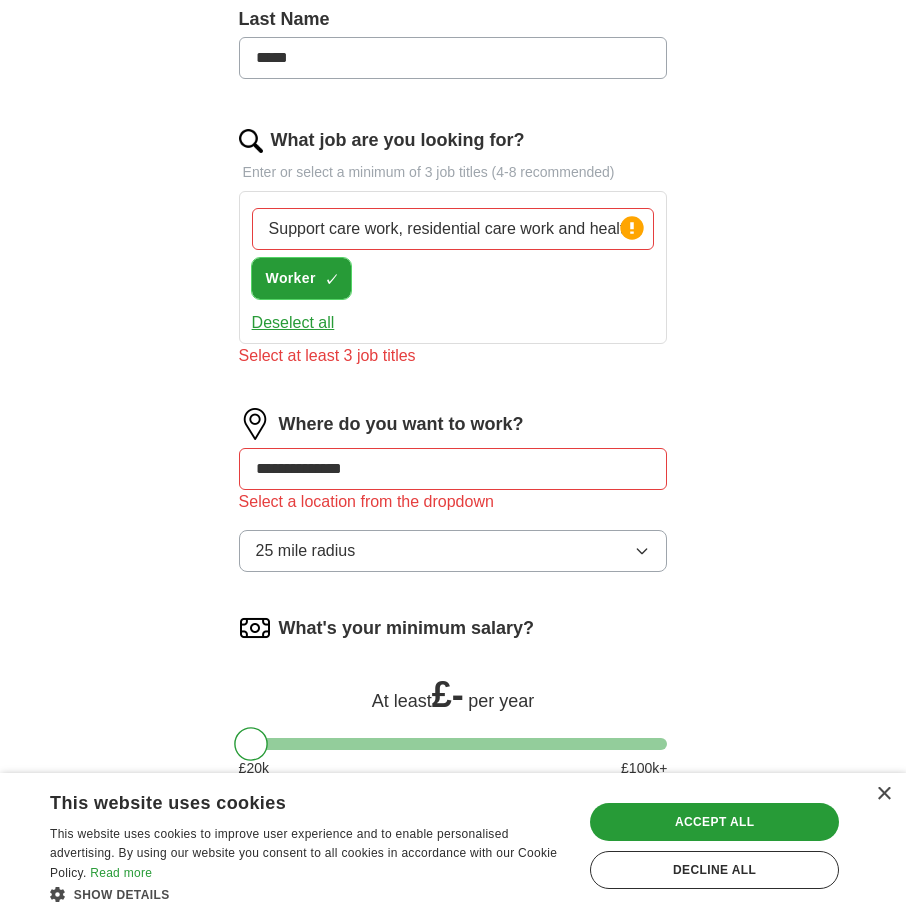 click on "Worker ✓ ×" at bounding box center [301, 278] 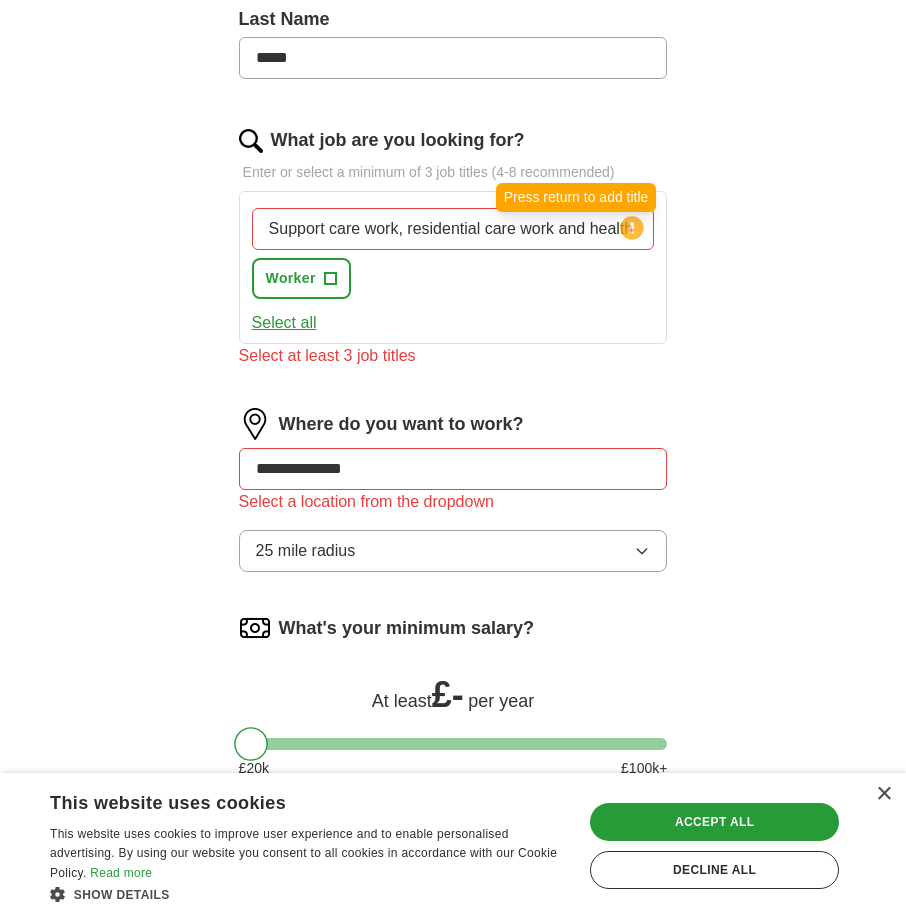 click 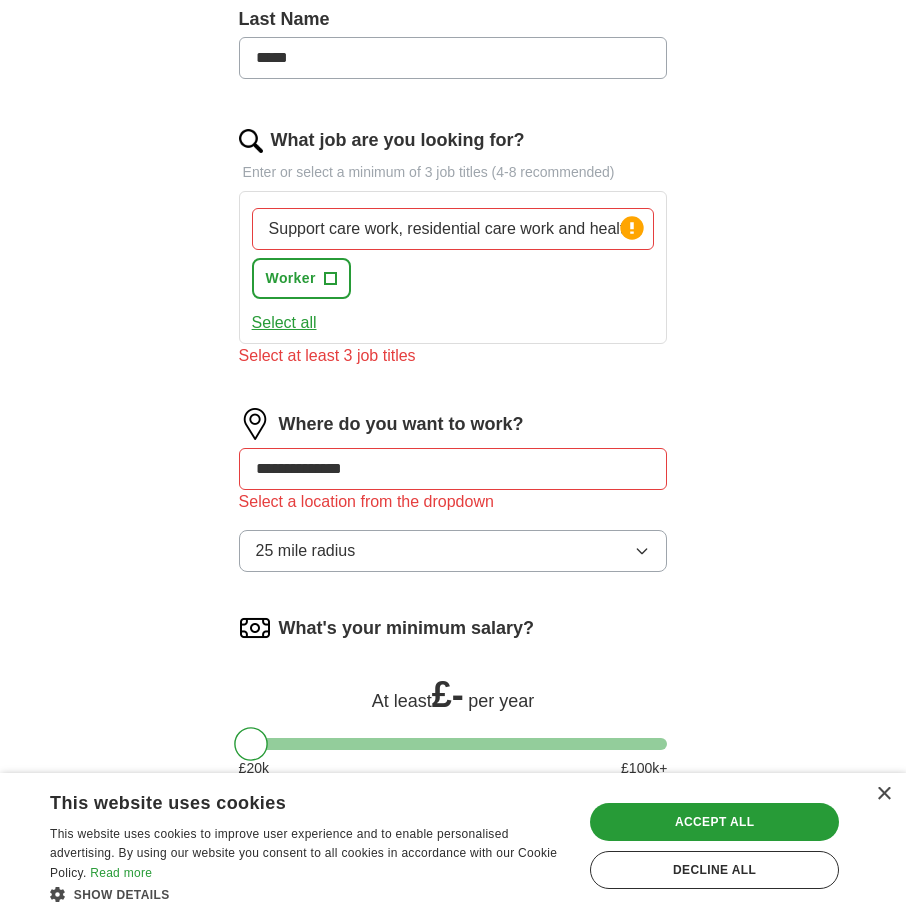 click on "Support care work, residential care work and health care work" at bounding box center (453, 229) 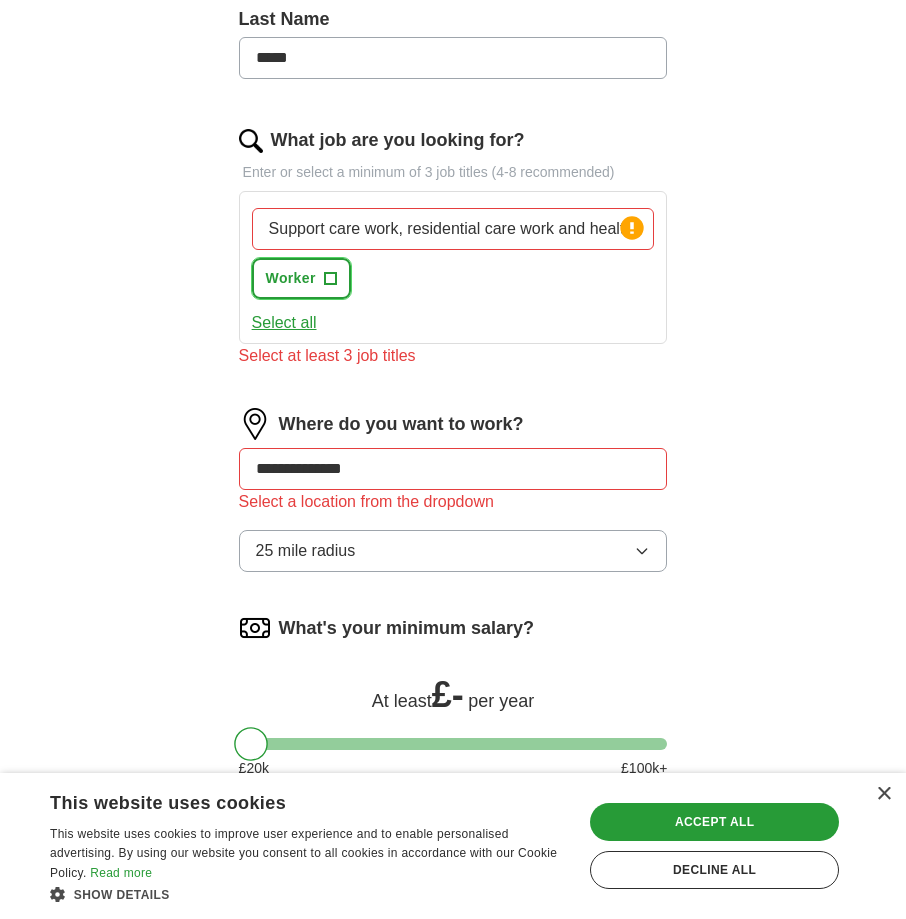 click on "+" at bounding box center (330, 279) 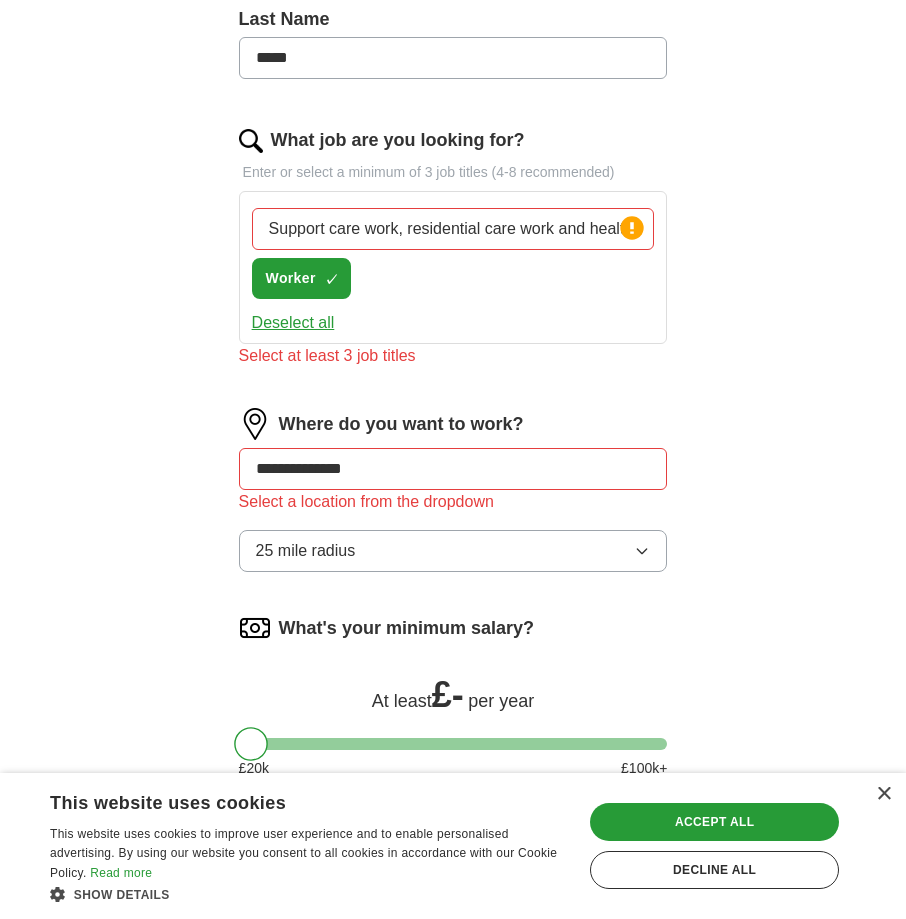 click on "Support care work, residential care work and health care work" at bounding box center [453, 229] 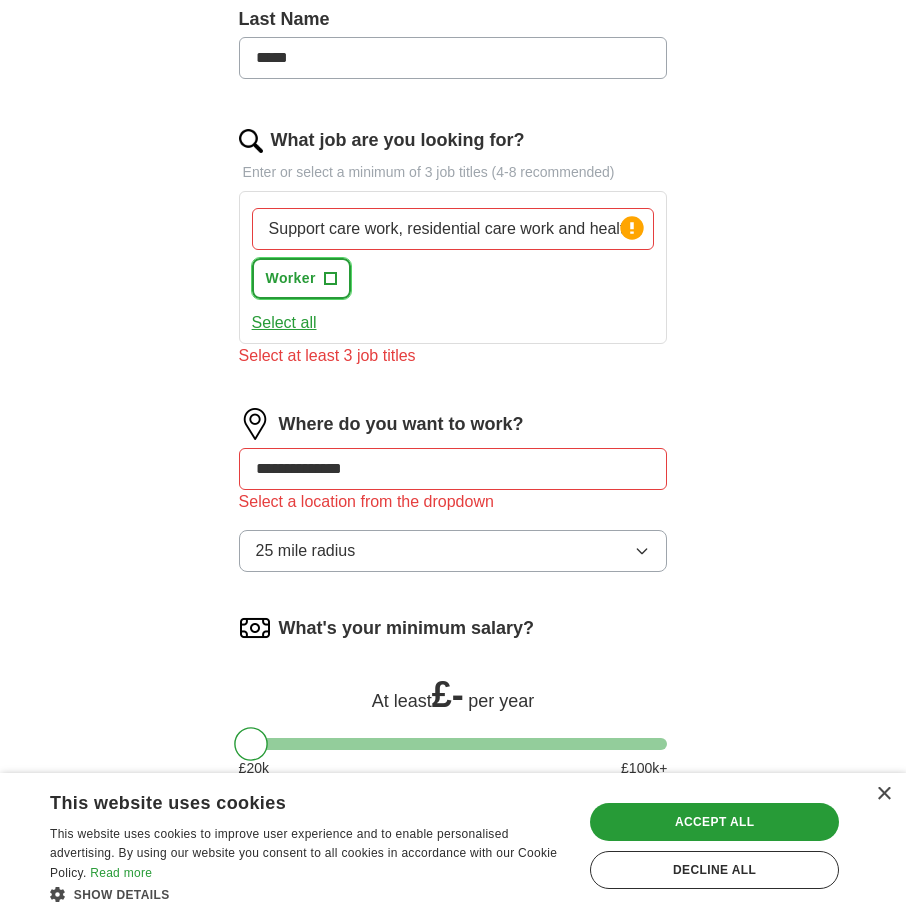 click on "Worker +" at bounding box center [301, 278] 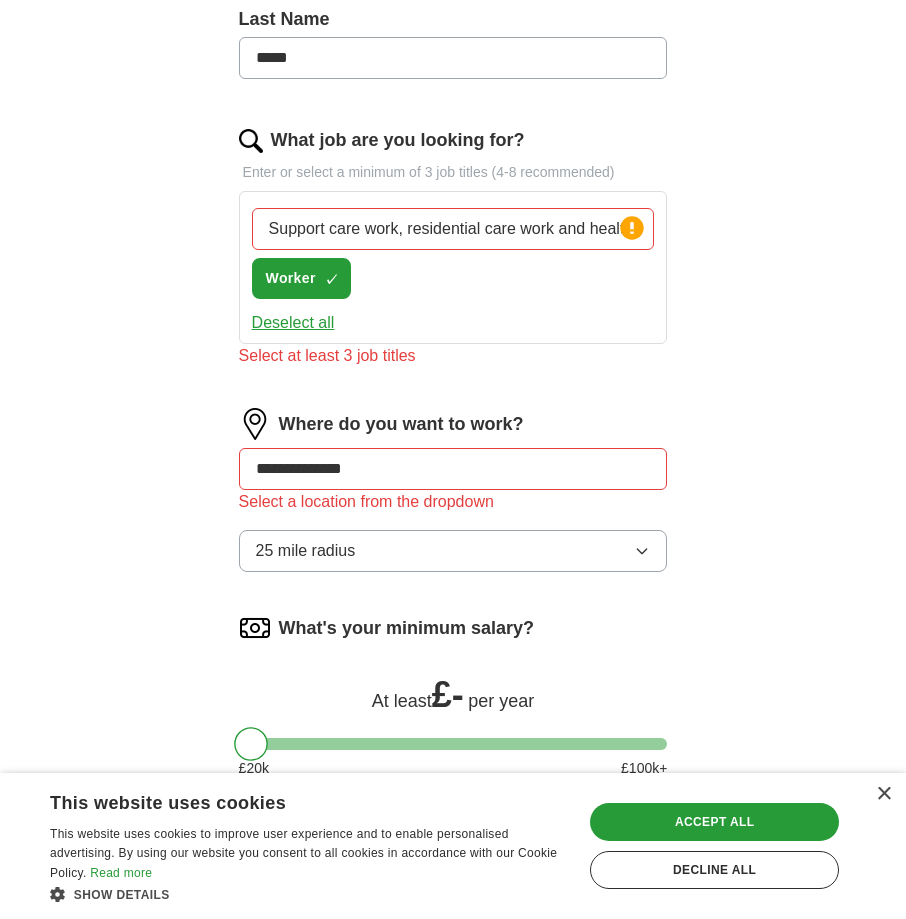 click on "Support care work, residential care work and health care work" at bounding box center (453, 229) 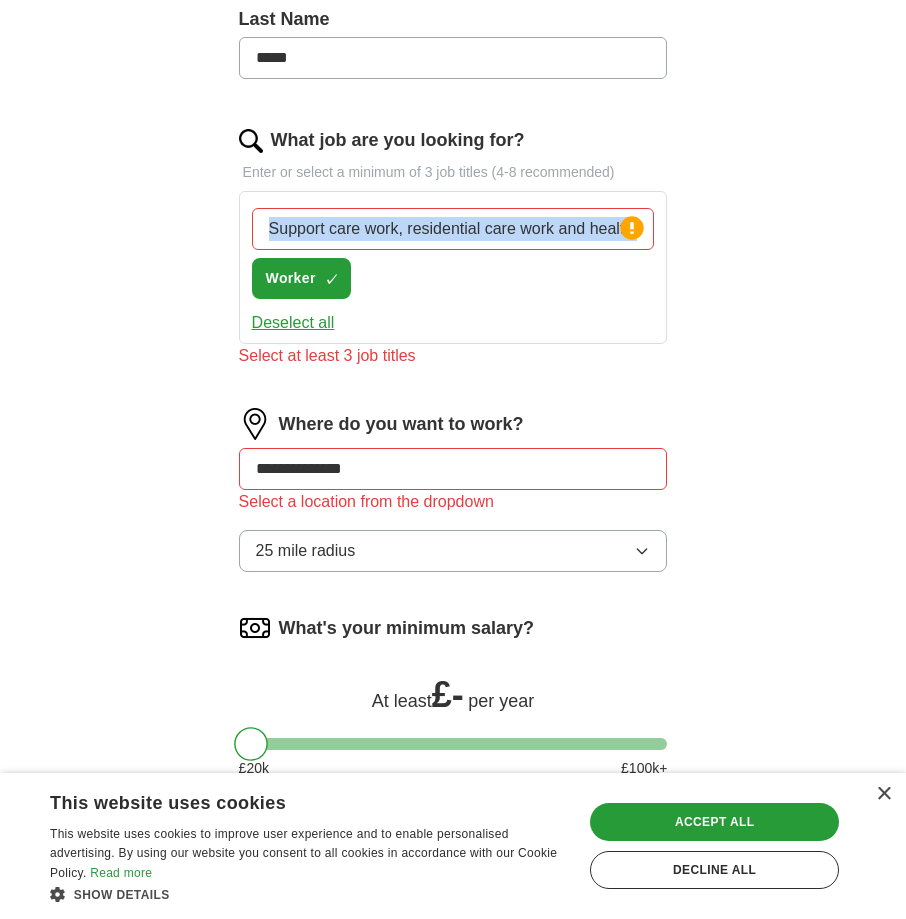 drag, startPoint x: 618, startPoint y: 224, endPoint x: 283, endPoint y: 243, distance: 335.53836 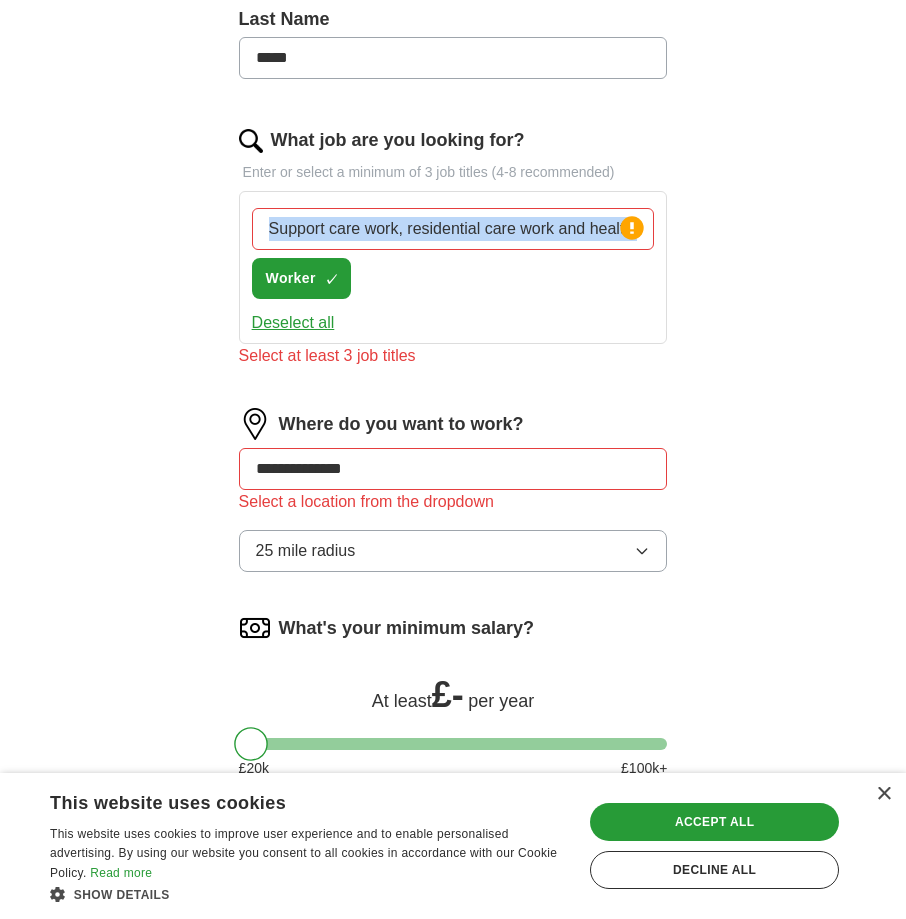 click on "Support care work, residential care work and health care work Press return to add title" at bounding box center (453, 229) 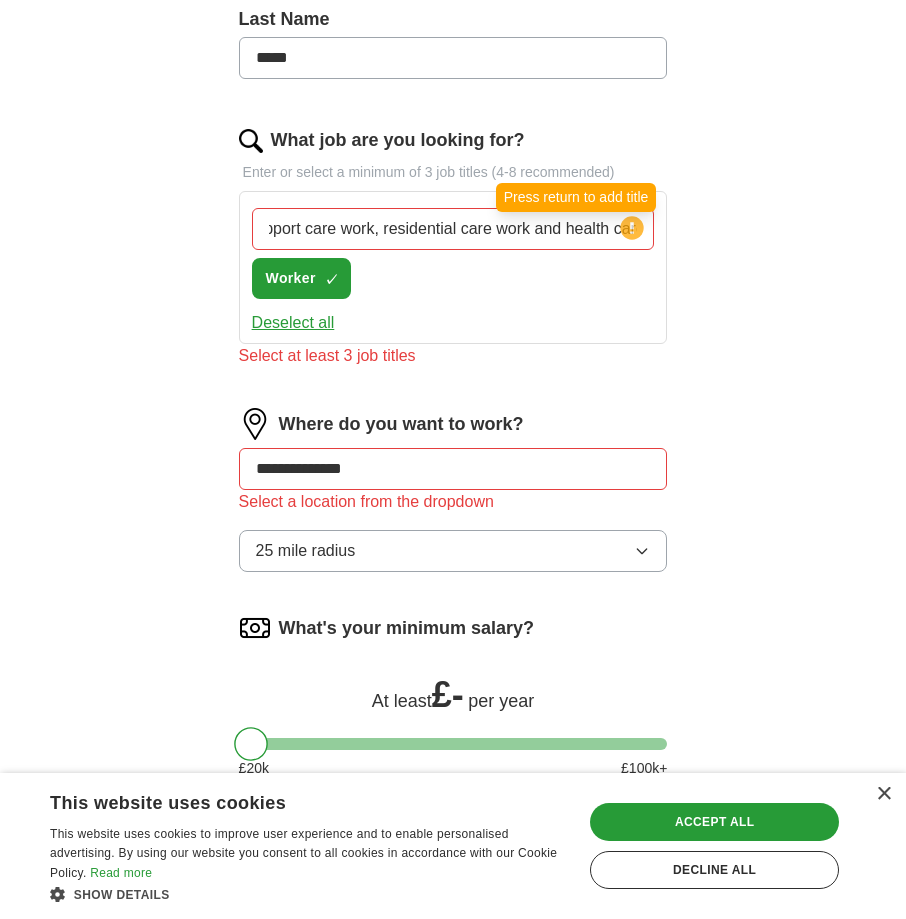 scroll, scrollTop: 0, scrollLeft: 69, axis: horizontal 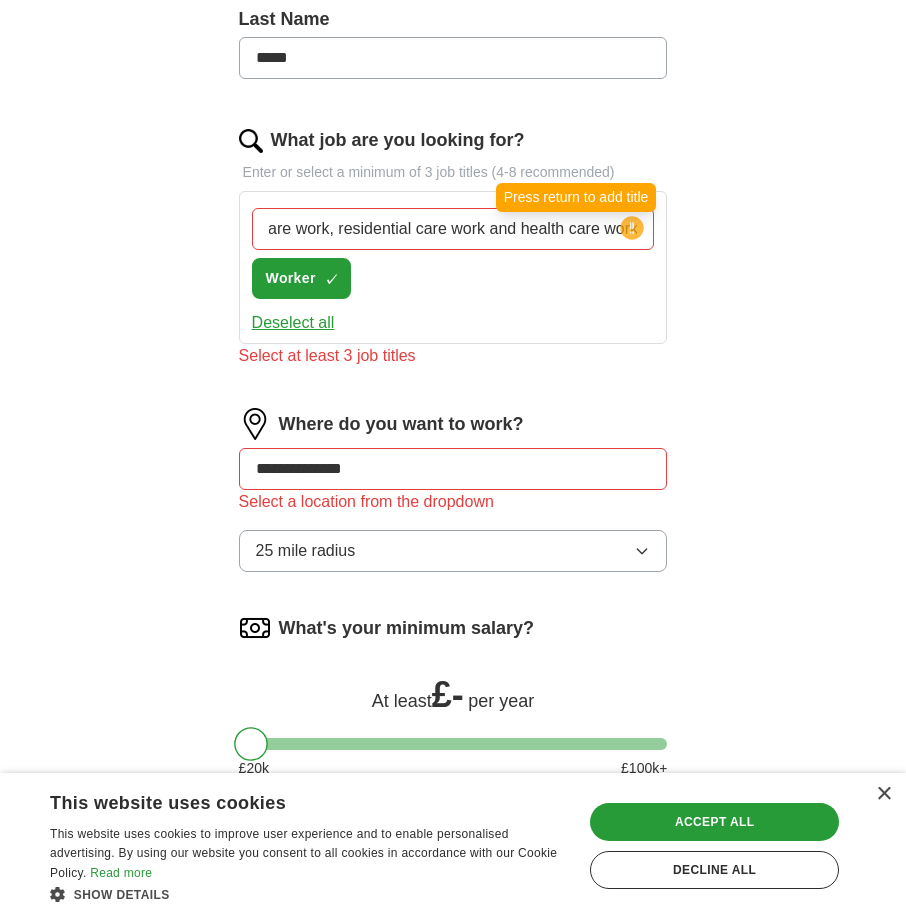 drag, startPoint x: 269, startPoint y: 229, endPoint x: 627, endPoint y: 226, distance: 358.01257 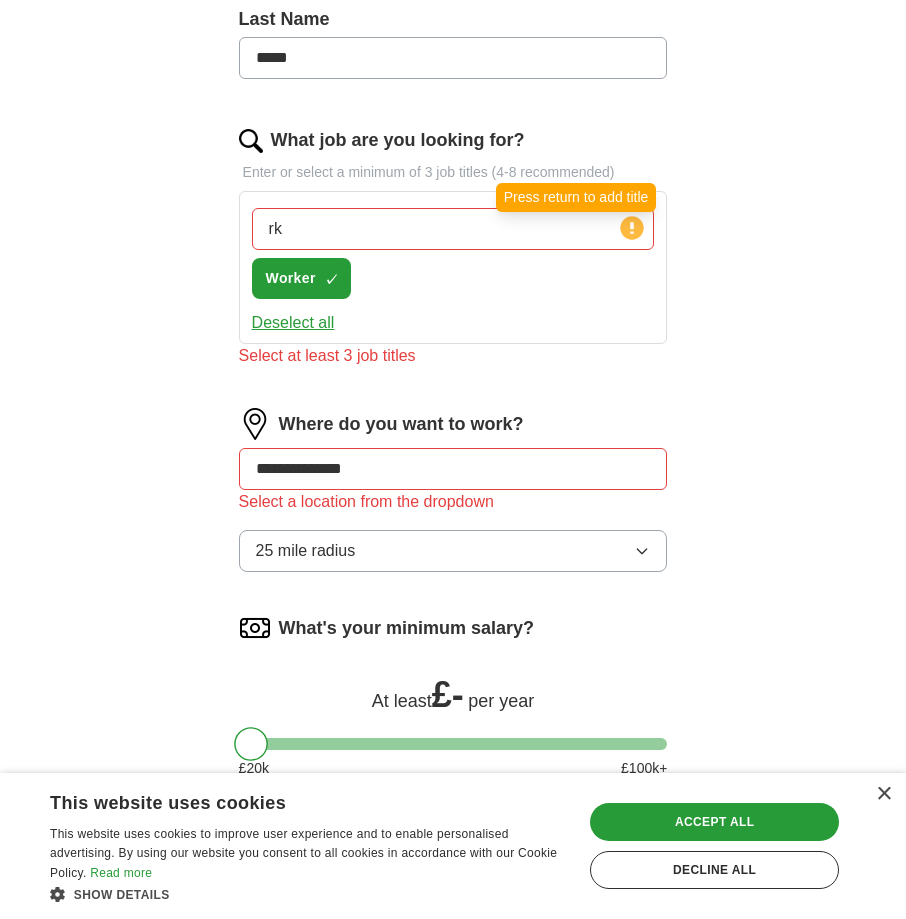 scroll, scrollTop: 0, scrollLeft: 0, axis: both 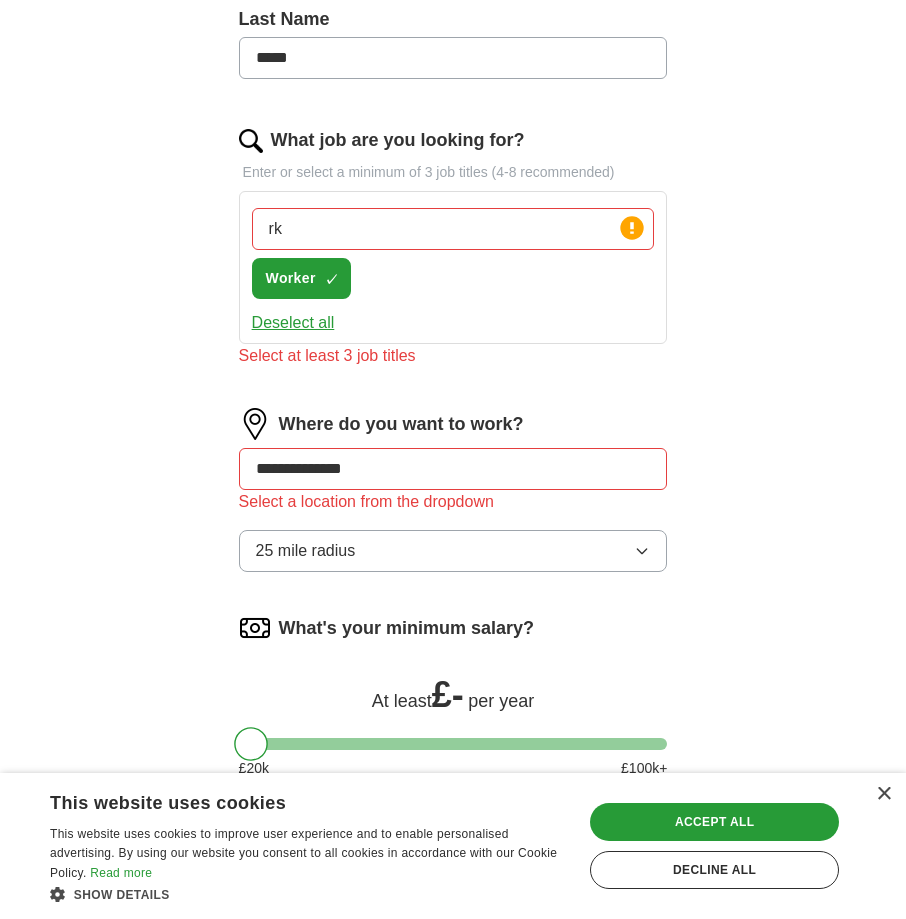 type on "r" 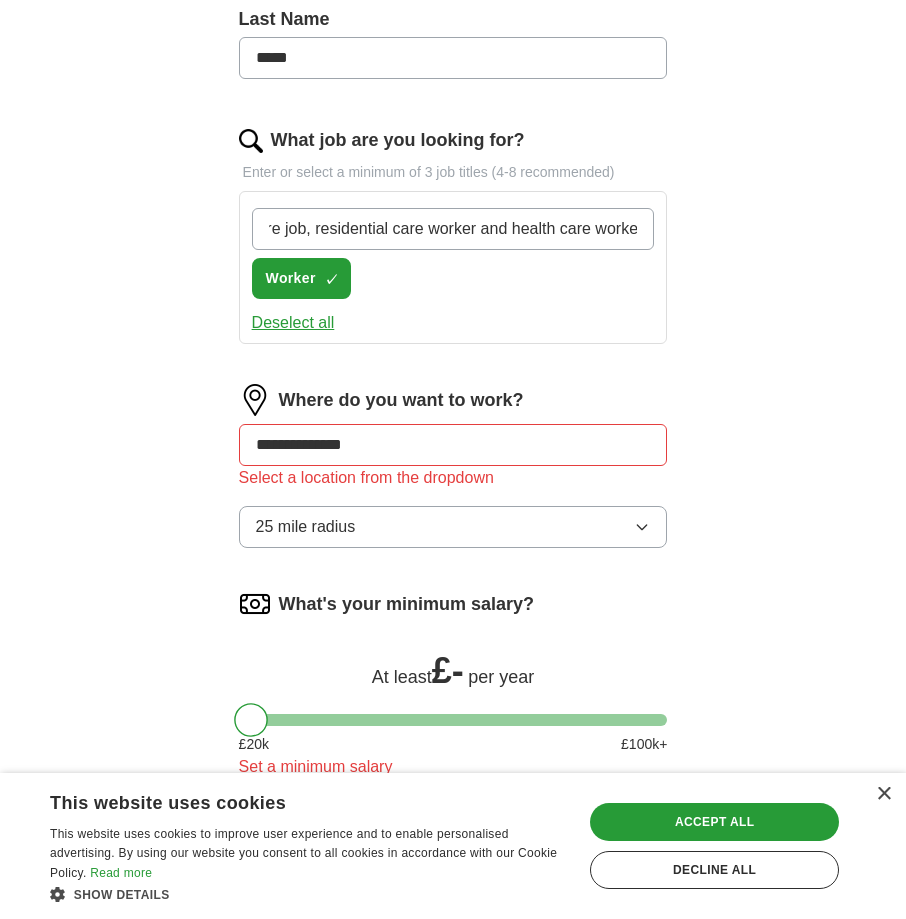 scroll, scrollTop: 0, scrollLeft: 83, axis: horizontal 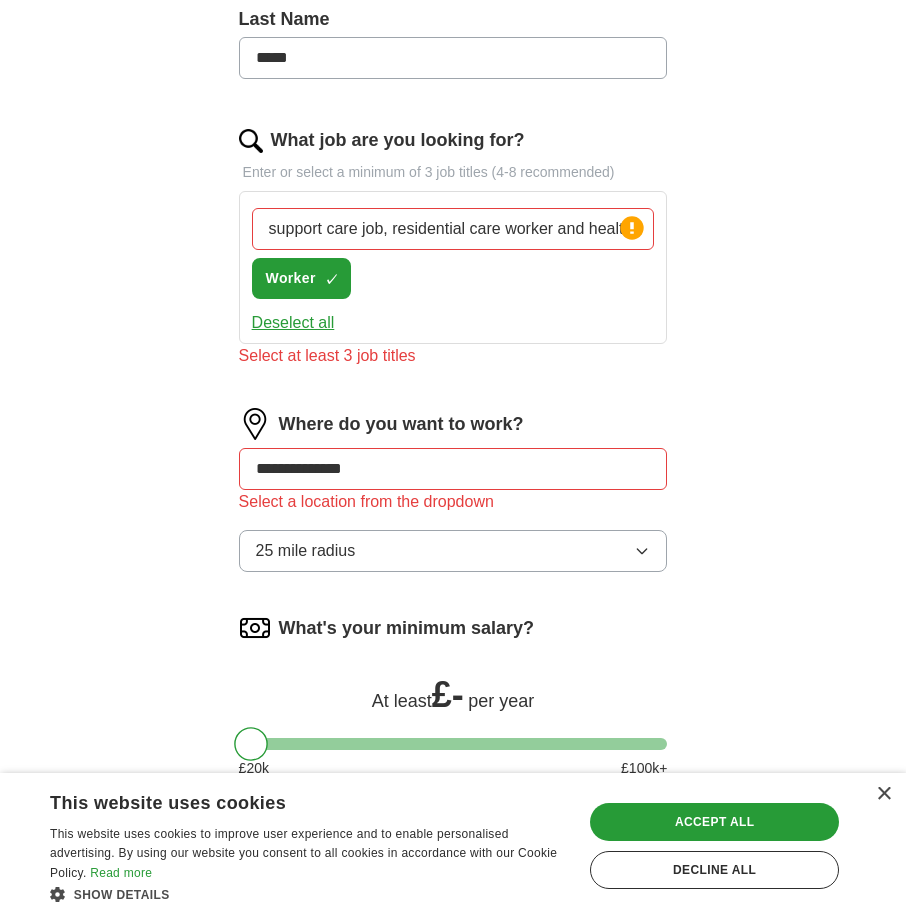 click on "**********" at bounding box center [453, 498] 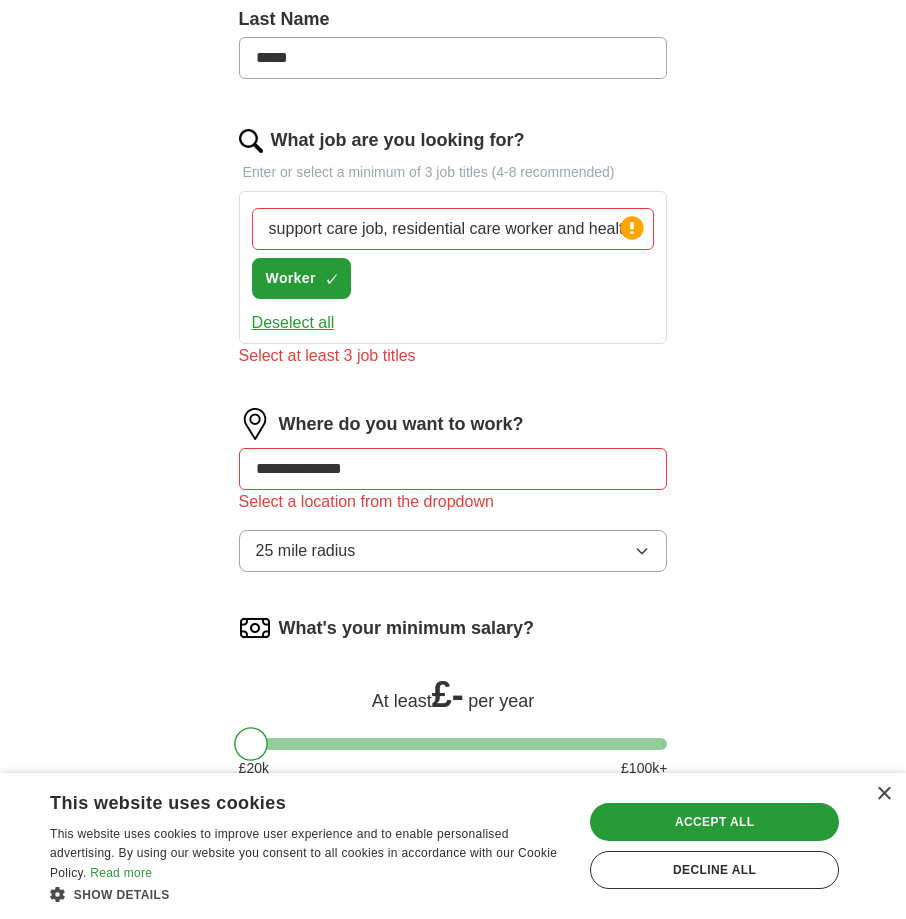 click on "support care job, residential care worker and health care worker" at bounding box center (453, 229) 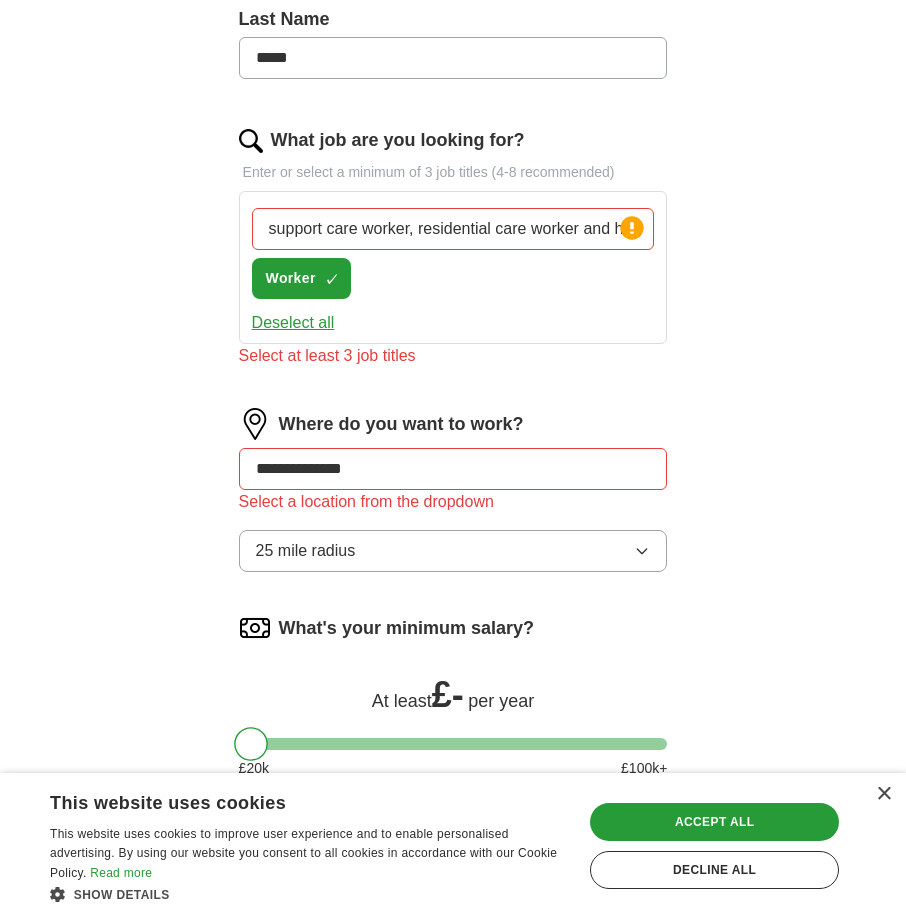 click on "Select at least 3 job titles" at bounding box center [453, 356] 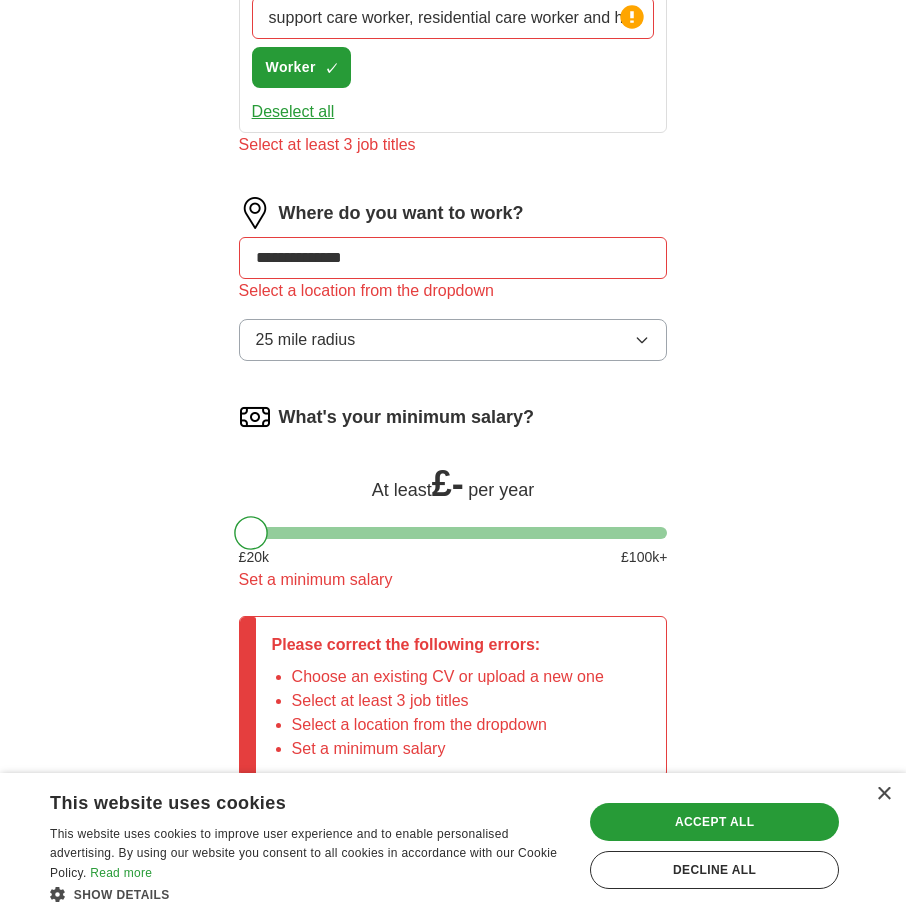 scroll, scrollTop: 688, scrollLeft: 0, axis: vertical 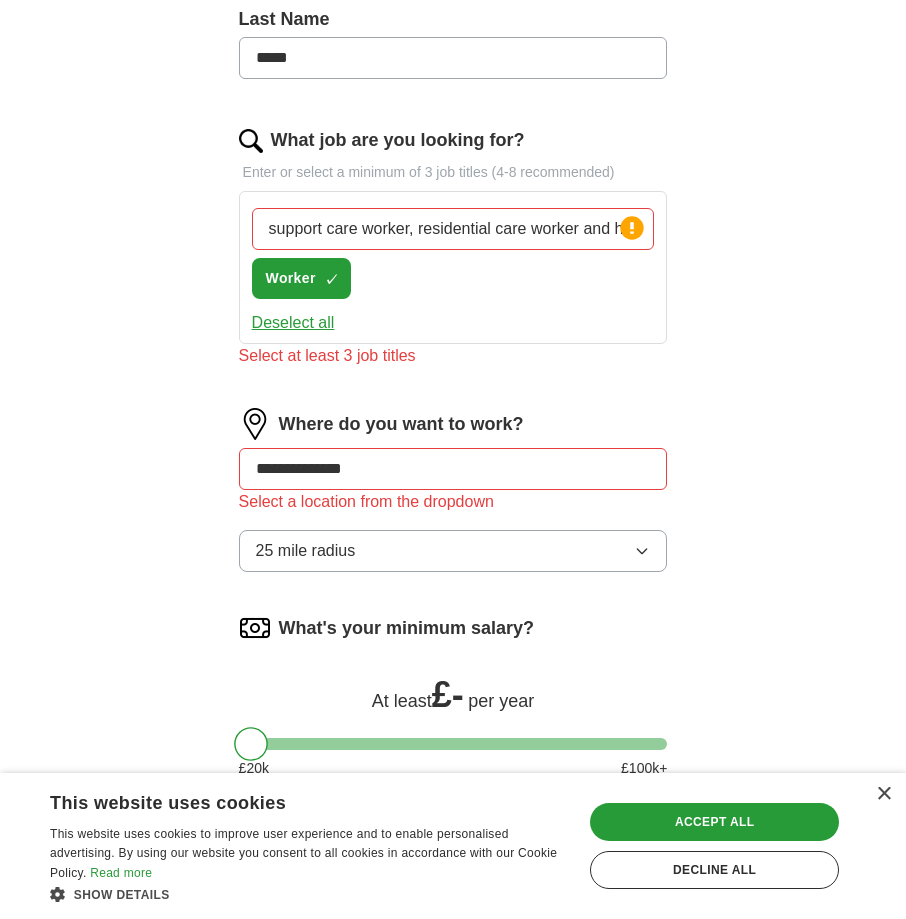 click on "support care worker, residential care worker and health care worker" at bounding box center (453, 229) 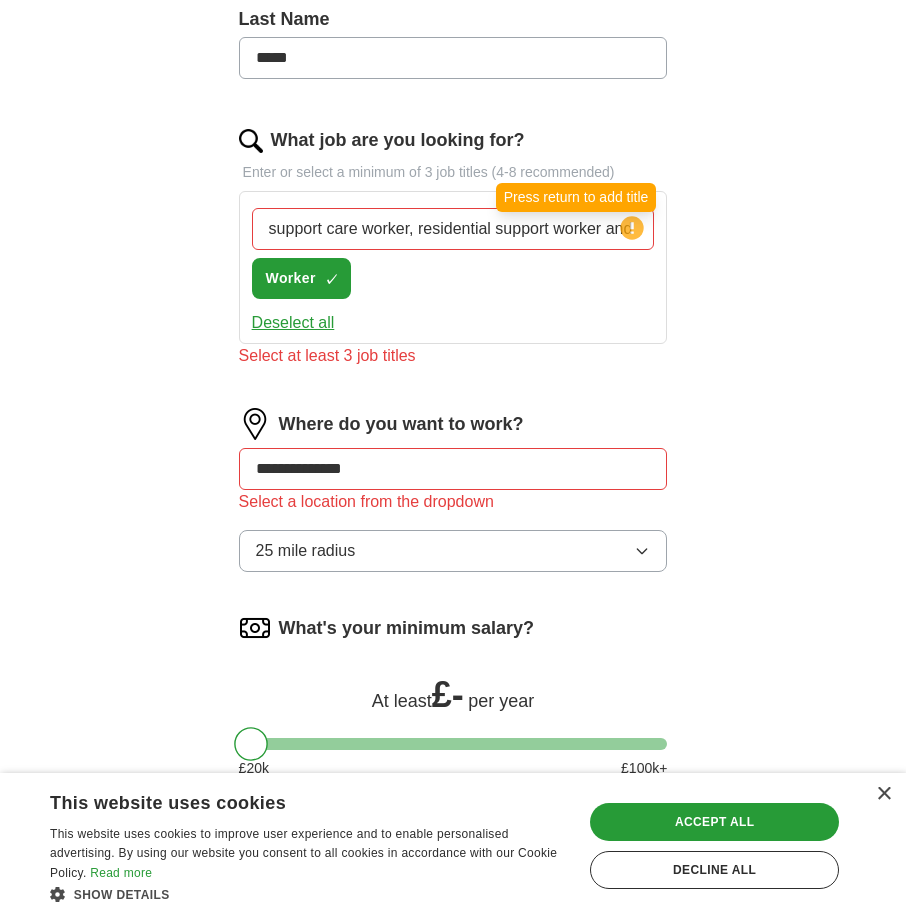 click 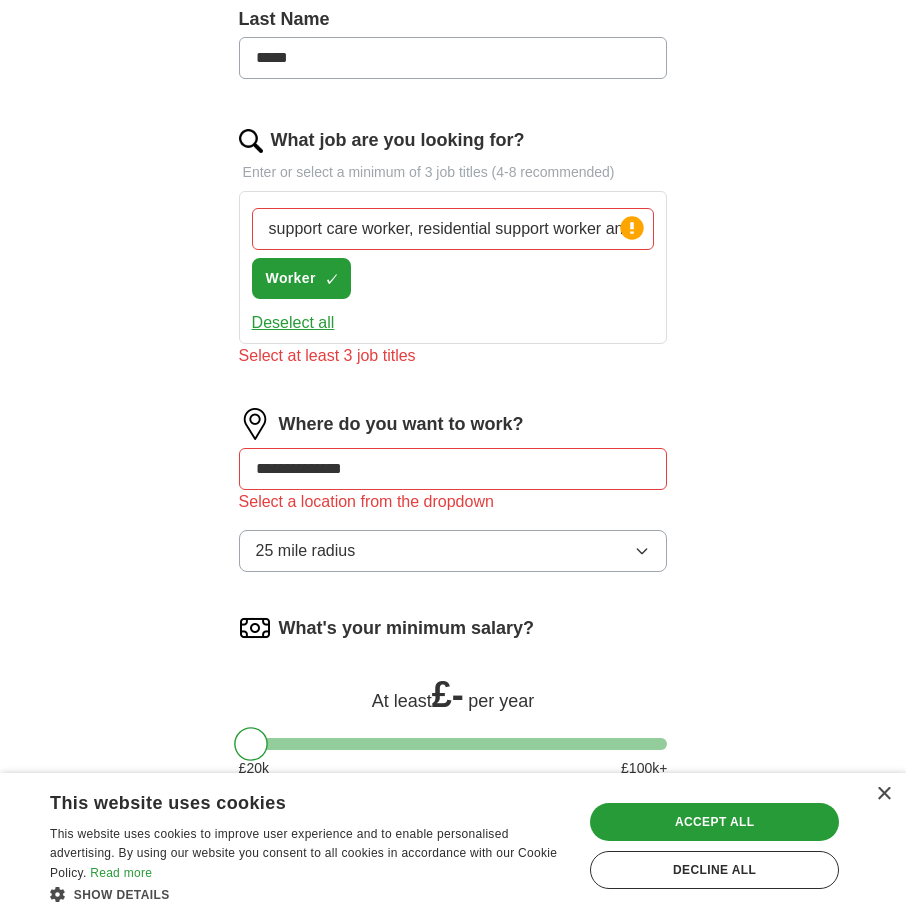 drag, startPoint x: 600, startPoint y: 226, endPoint x: 424, endPoint y: 230, distance: 176.04546 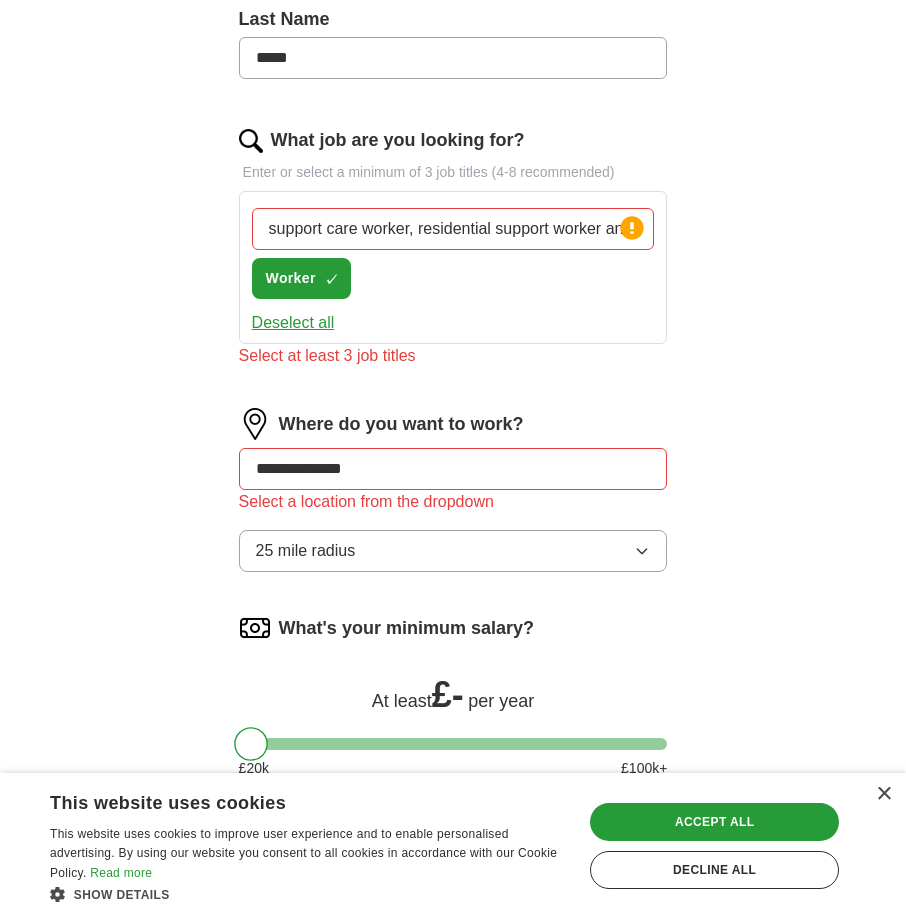 click on "support care worker, residential support worker and health care worker" at bounding box center (453, 229) 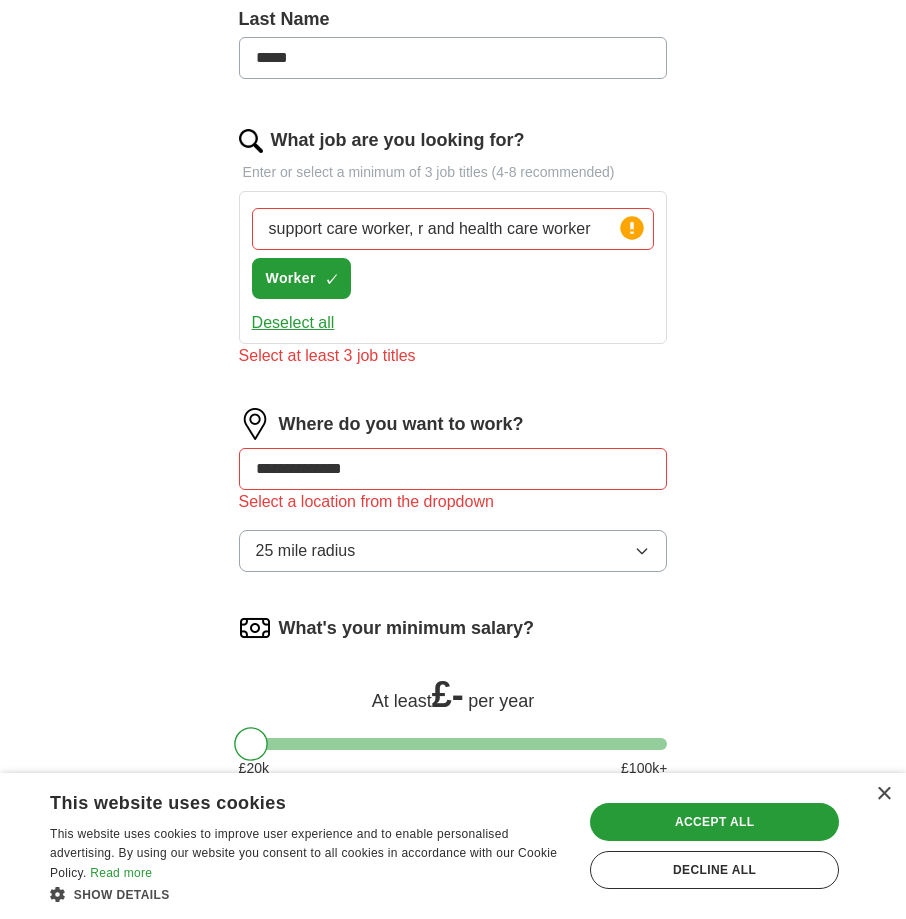 drag, startPoint x: 602, startPoint y: 225, endPoint x: 418, endPoint y: 231, distance: 184.0978 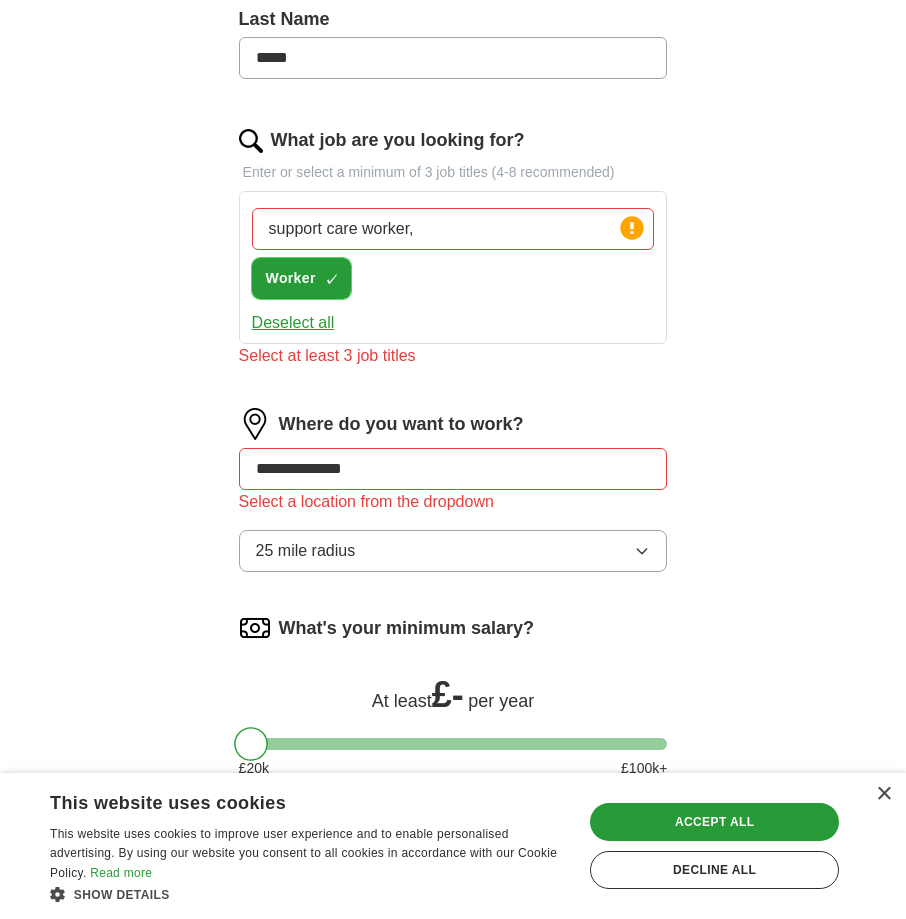 click on "Worker ✓ ×" at bounding box center (301, 278) 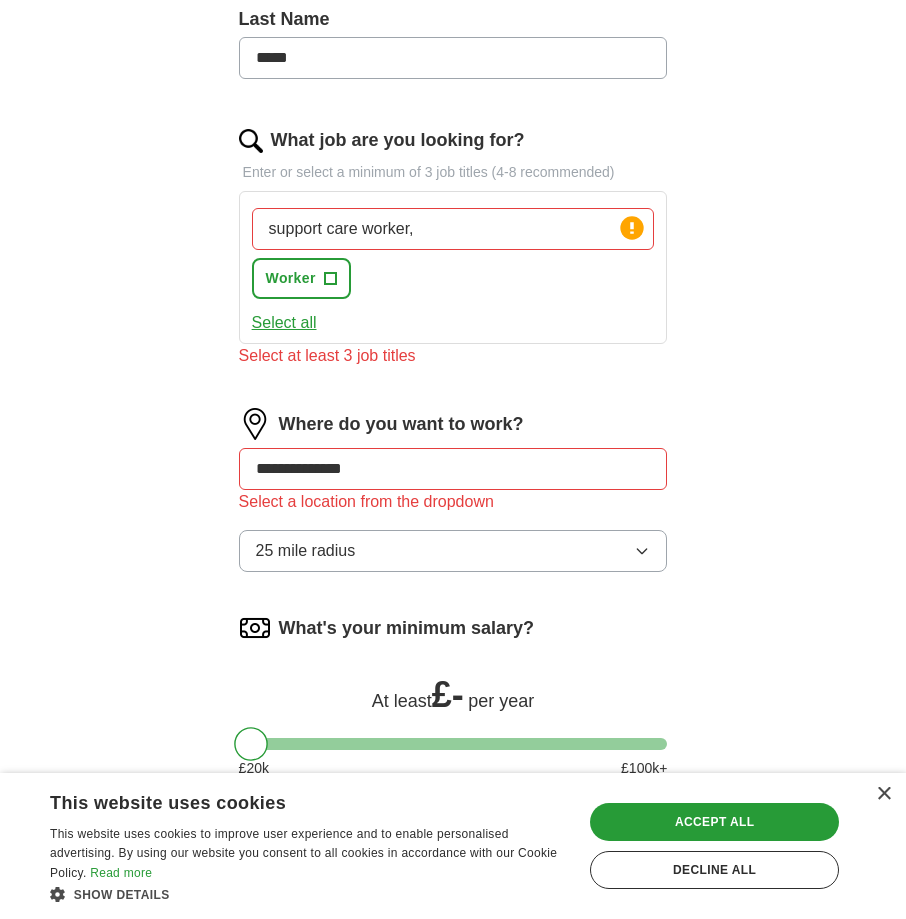 click on "support care worker," at bounding box center (453, 229) 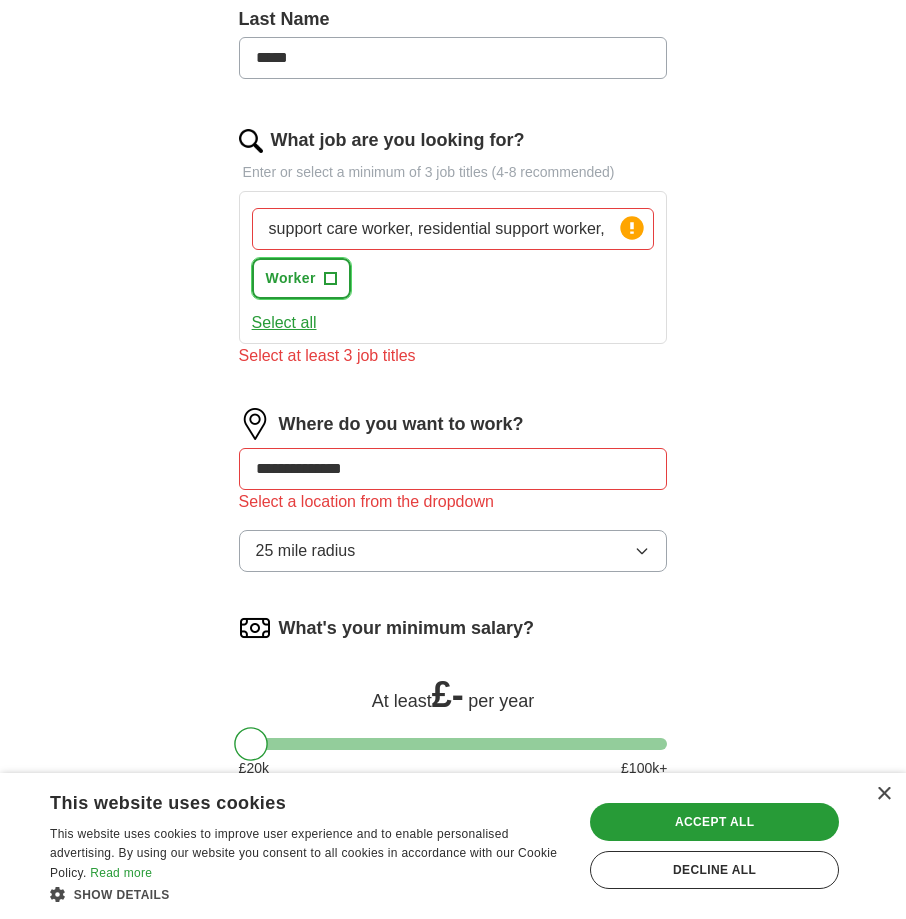click on "+" at bounding box center [330, 279] 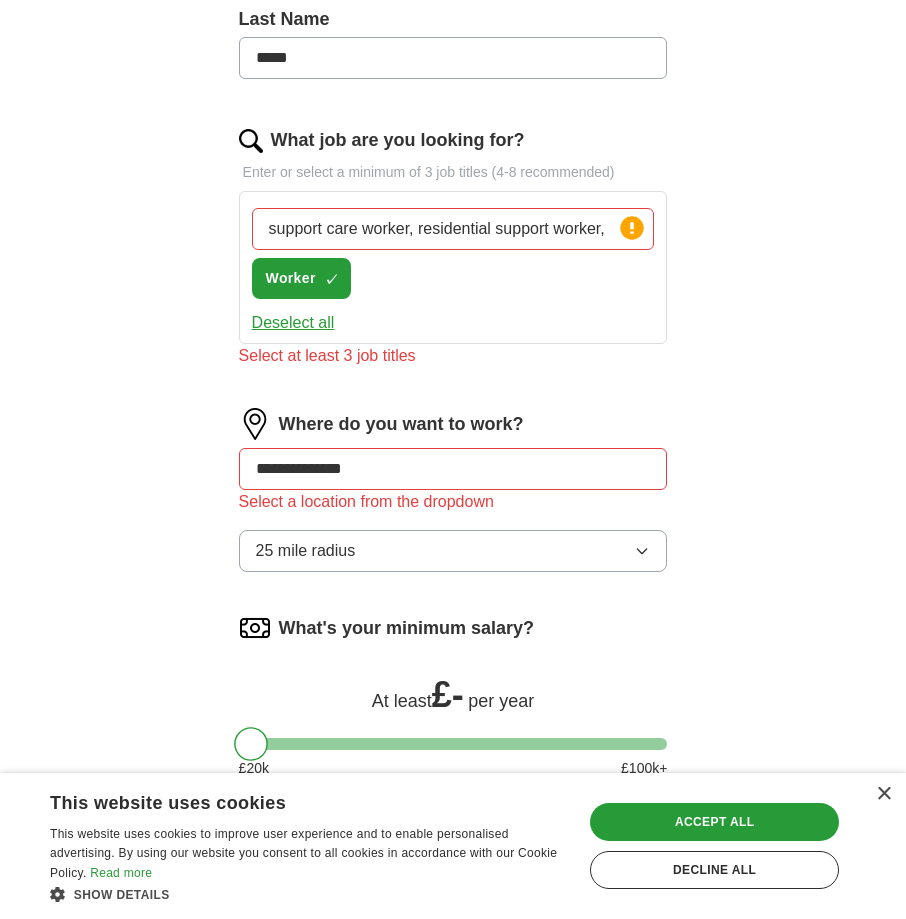 click on "support care worker, residential support worker," at bounding box center [453, 229] 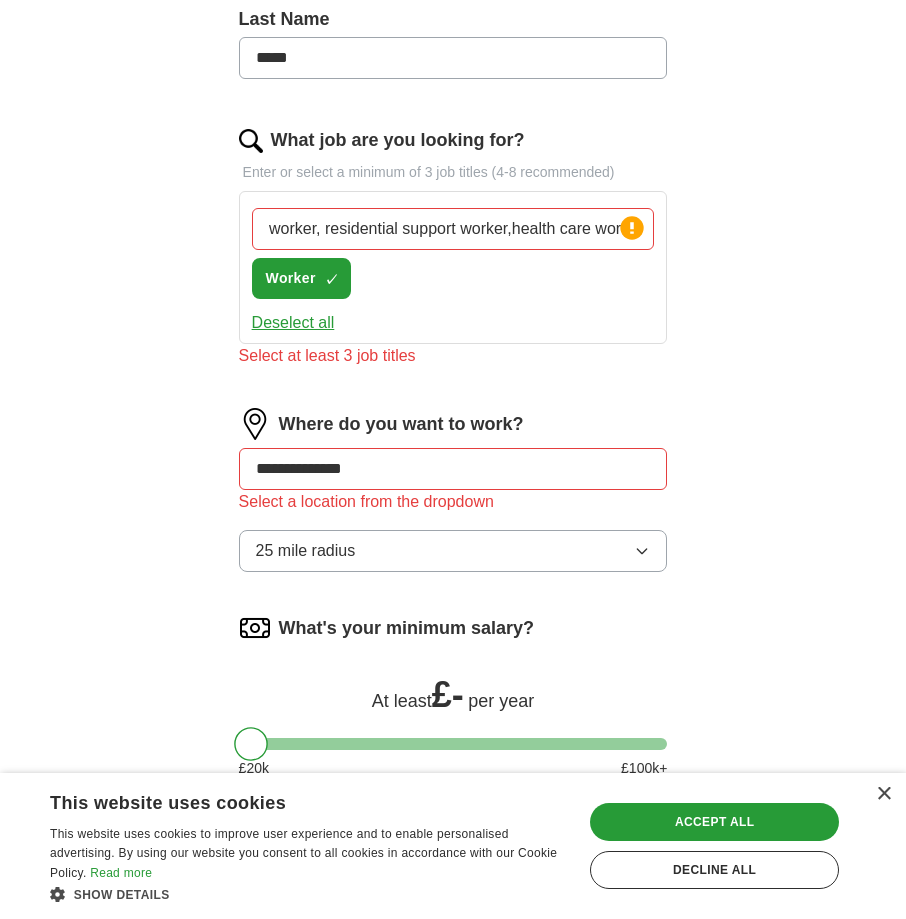 scroll, scrollTop: 0, scrollLeft: 99, axis: horizontal 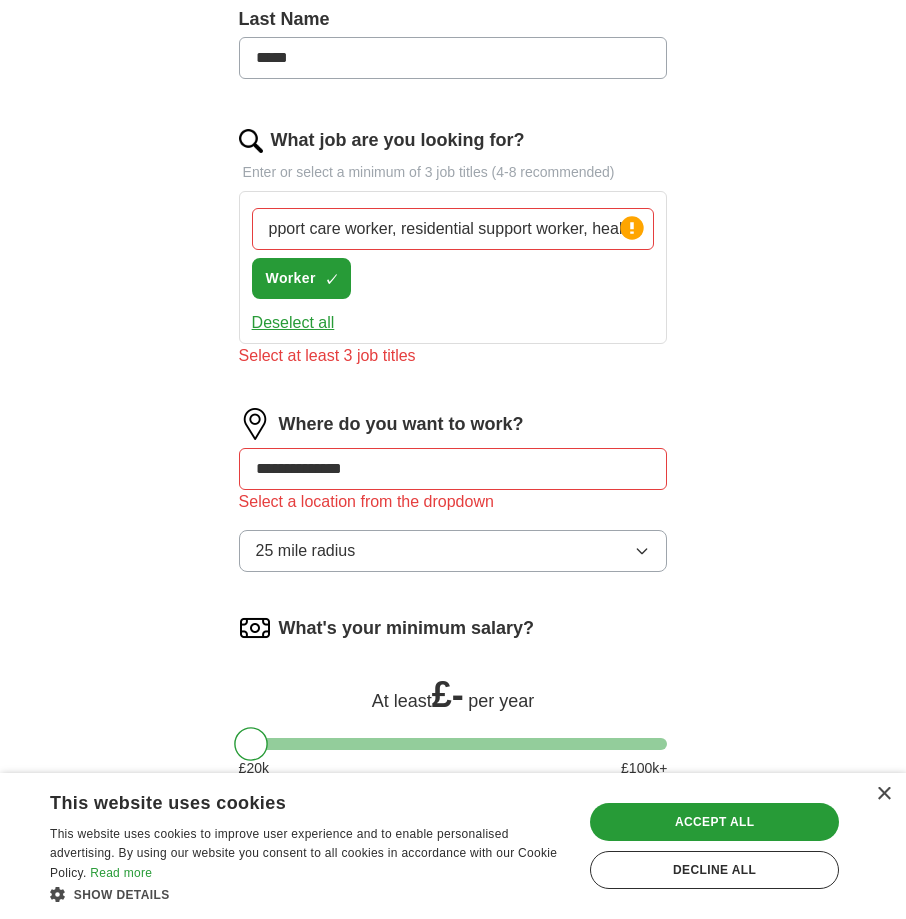 type on "support care worker, residential support worker, health care worker" 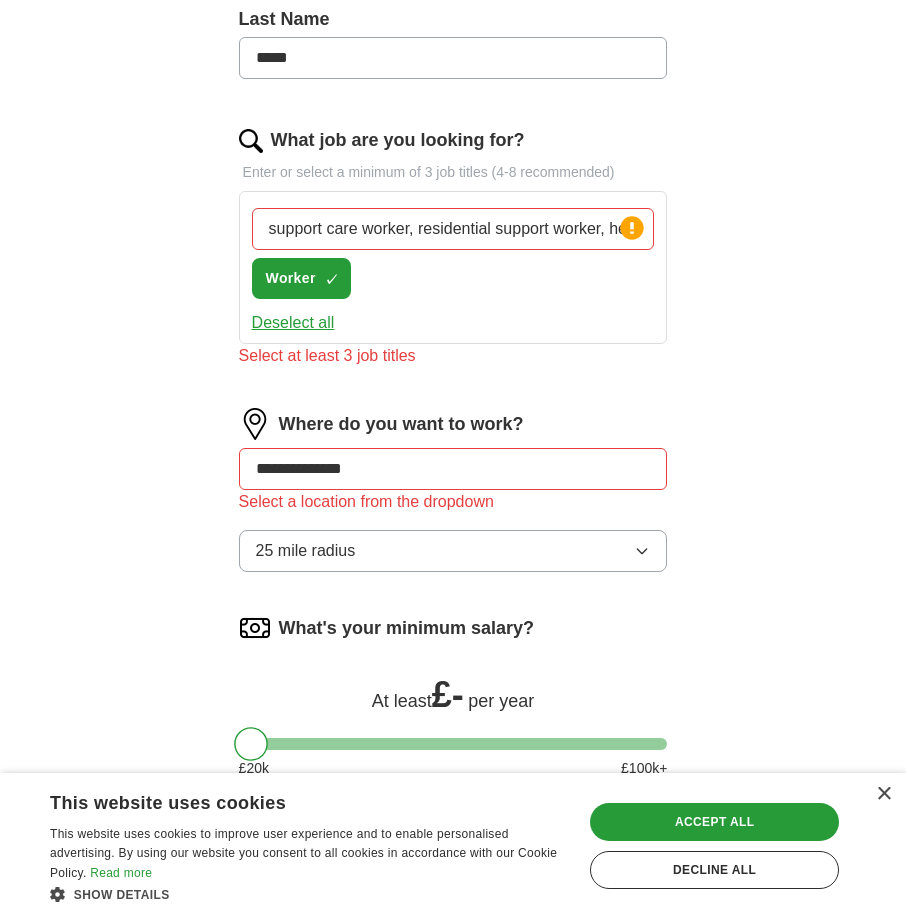 click on "Select at least 3 job titles" at bounding box center (453, 356) 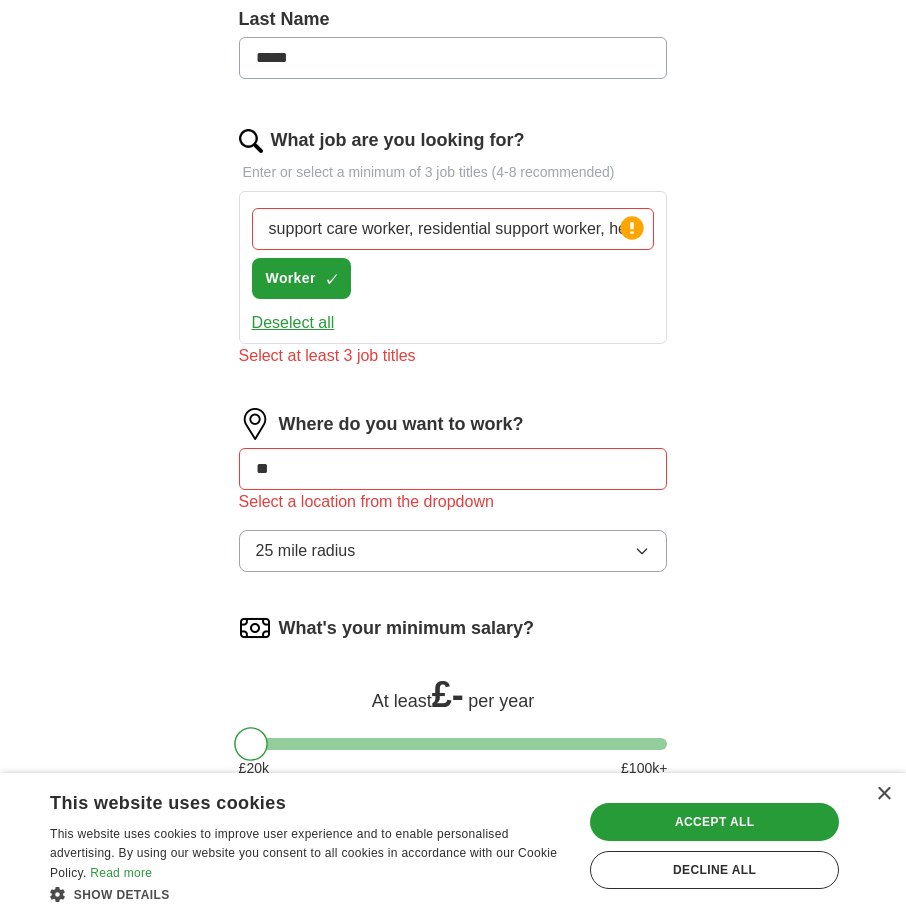 type on "*" 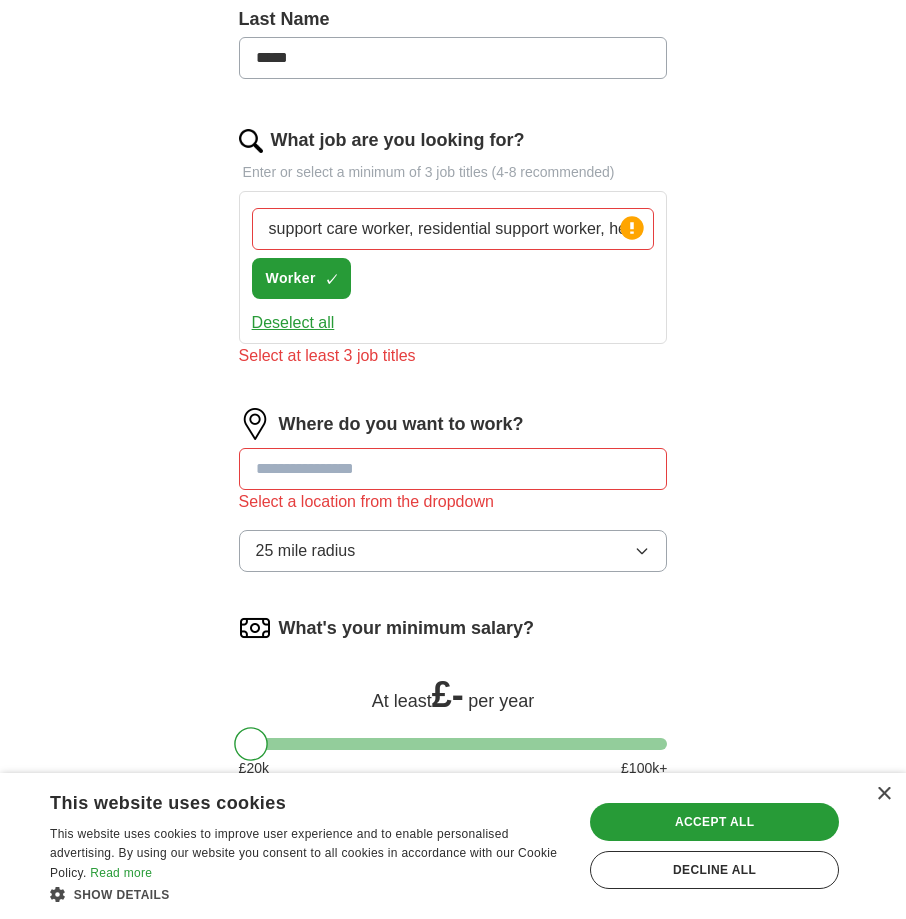 click at bounding box center [453, 469] 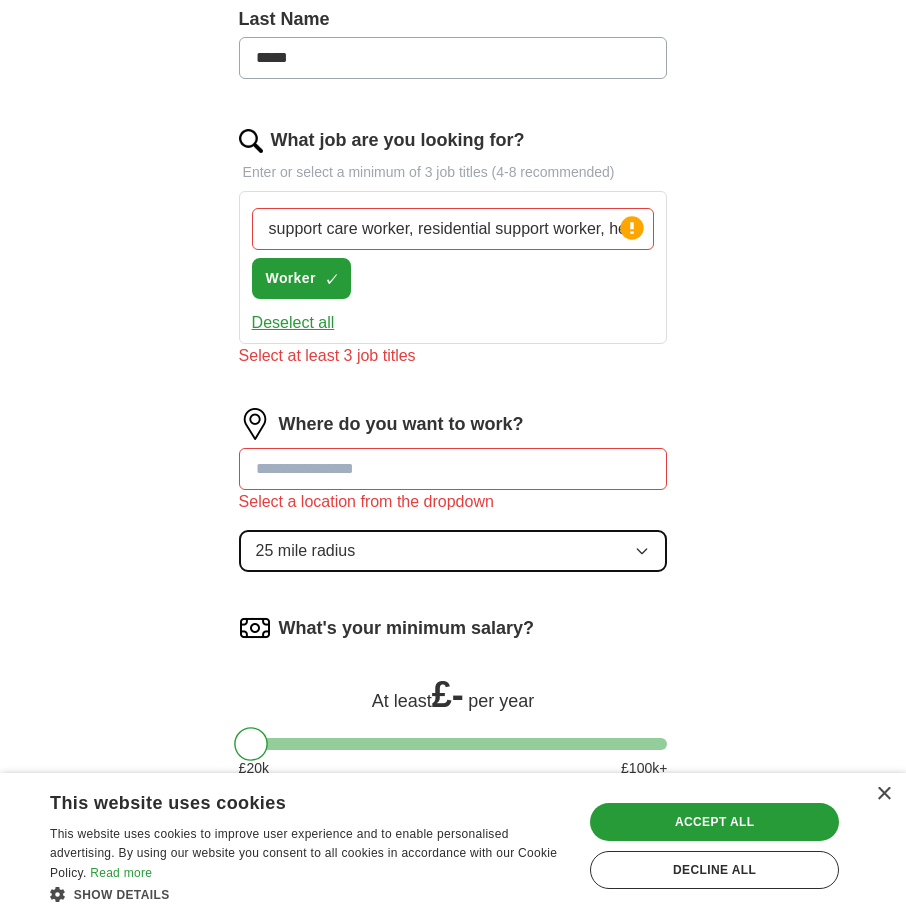 click 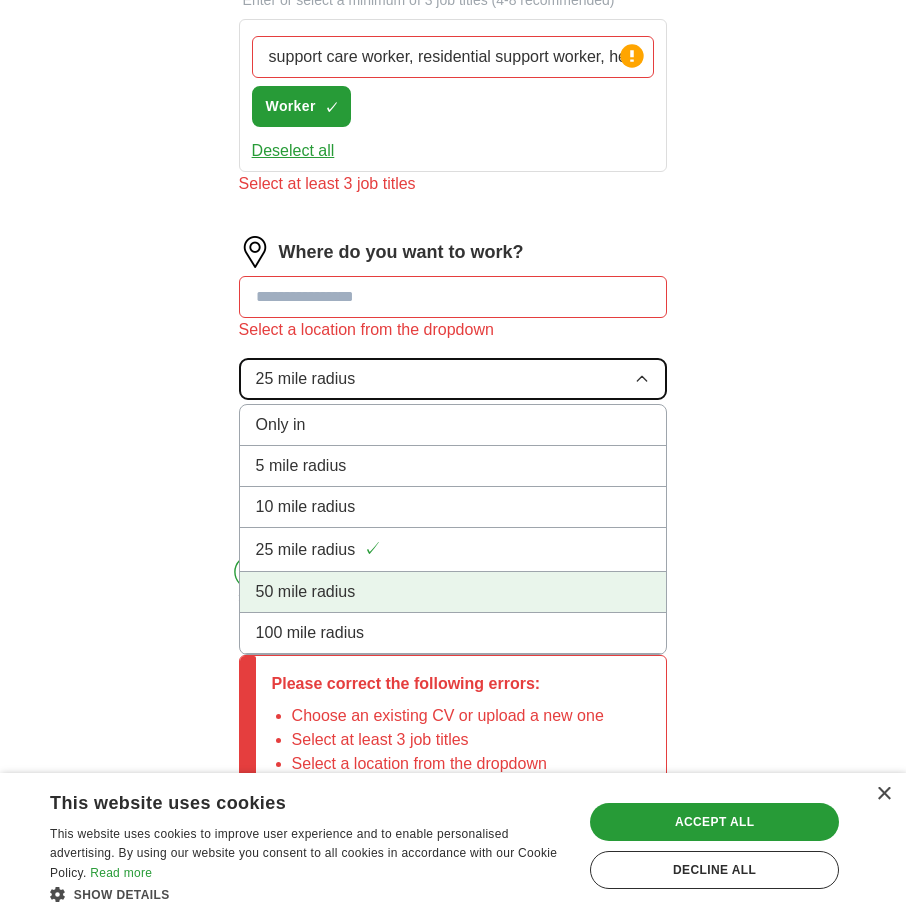 scroll, scrollTop: 888, scrollLeft: 0, axis: vertical 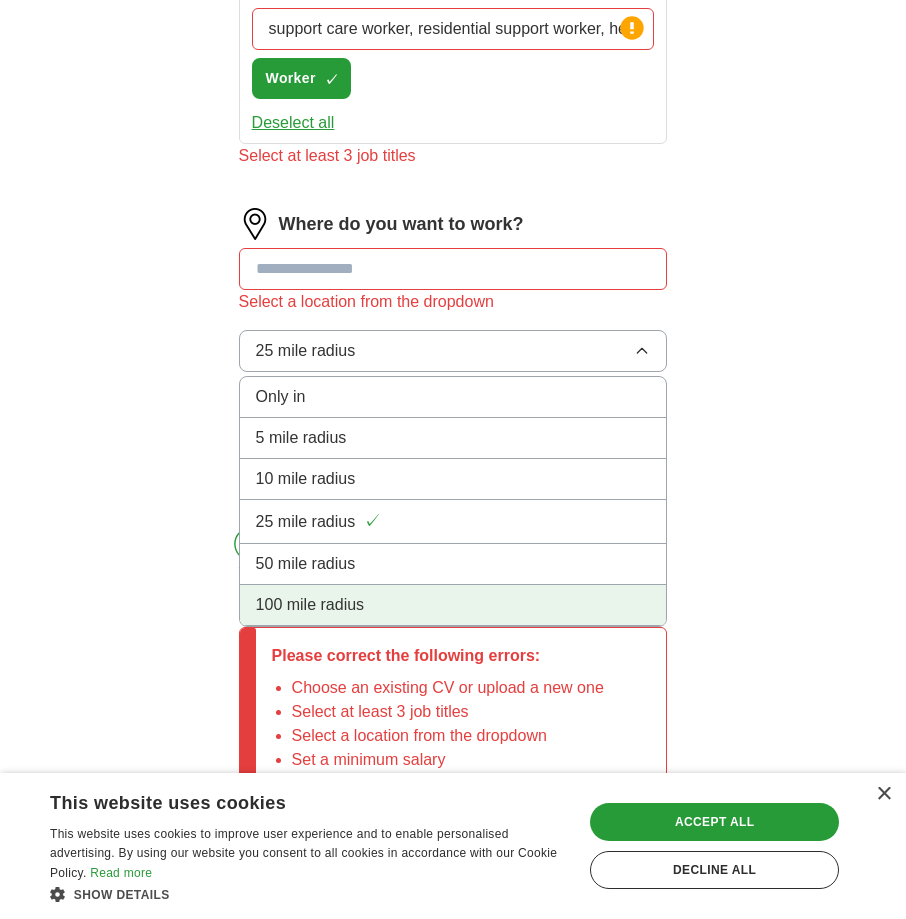 click on "100 mile radius" at bounding box center [453, 605] 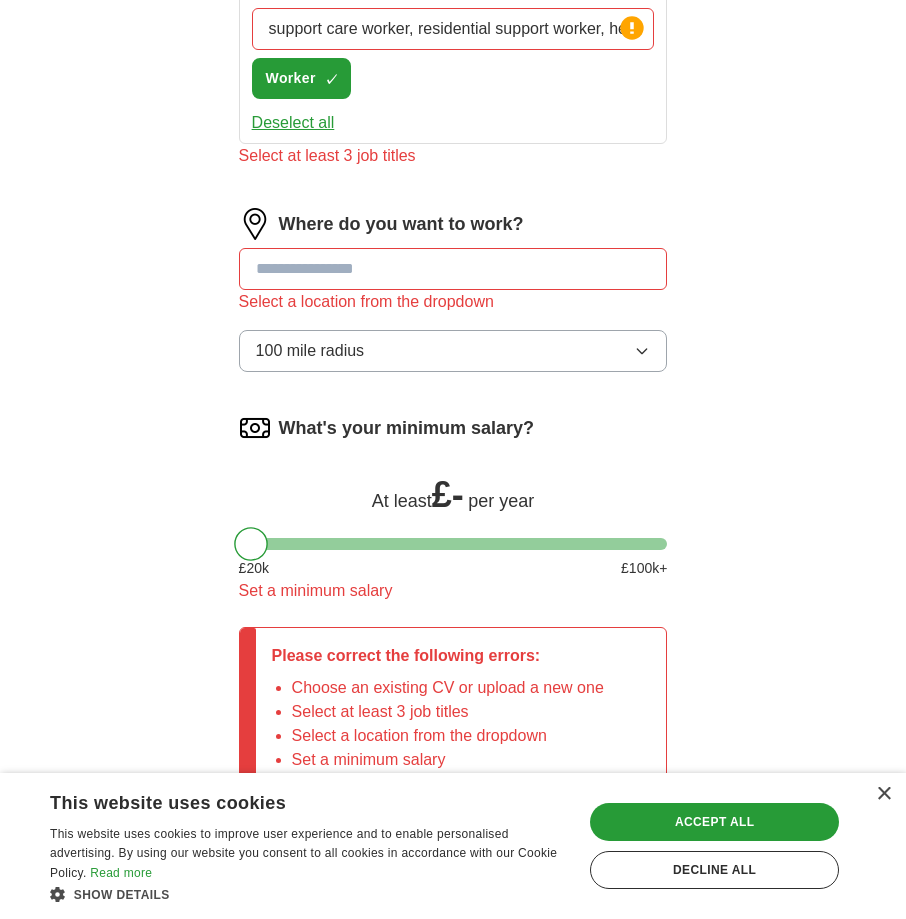 click at bounding box center (453, 269) 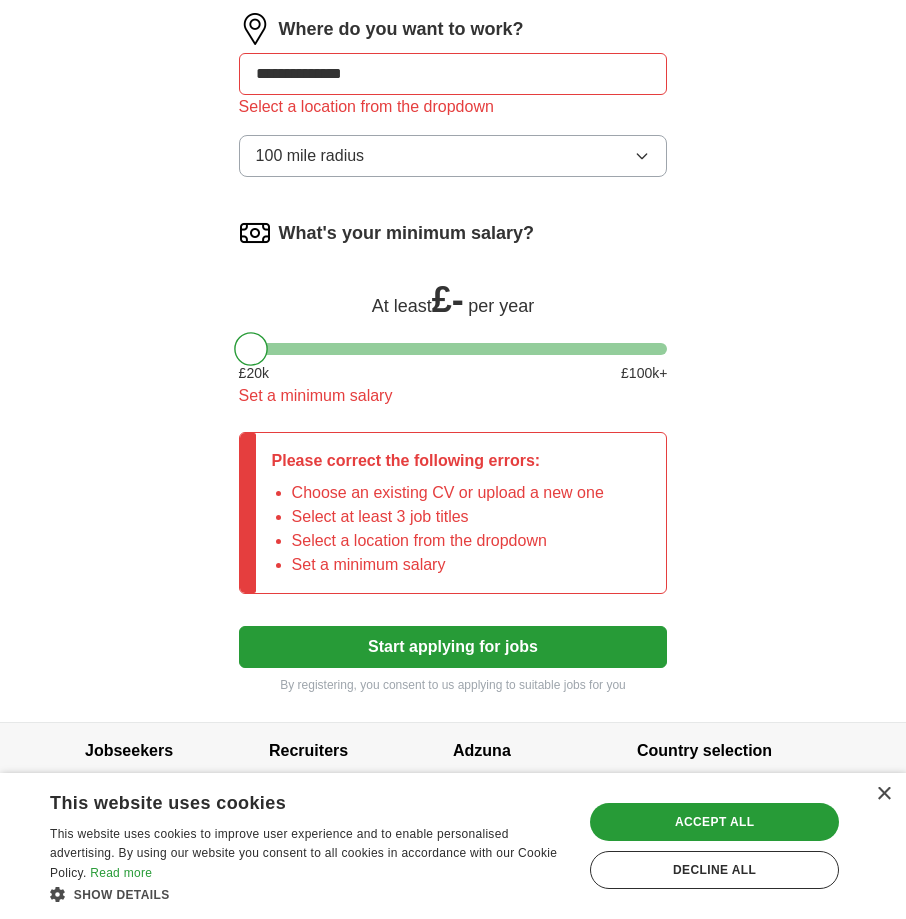 scroll, scrollTop: 1088, scrollLeft: 0, axis: vertical 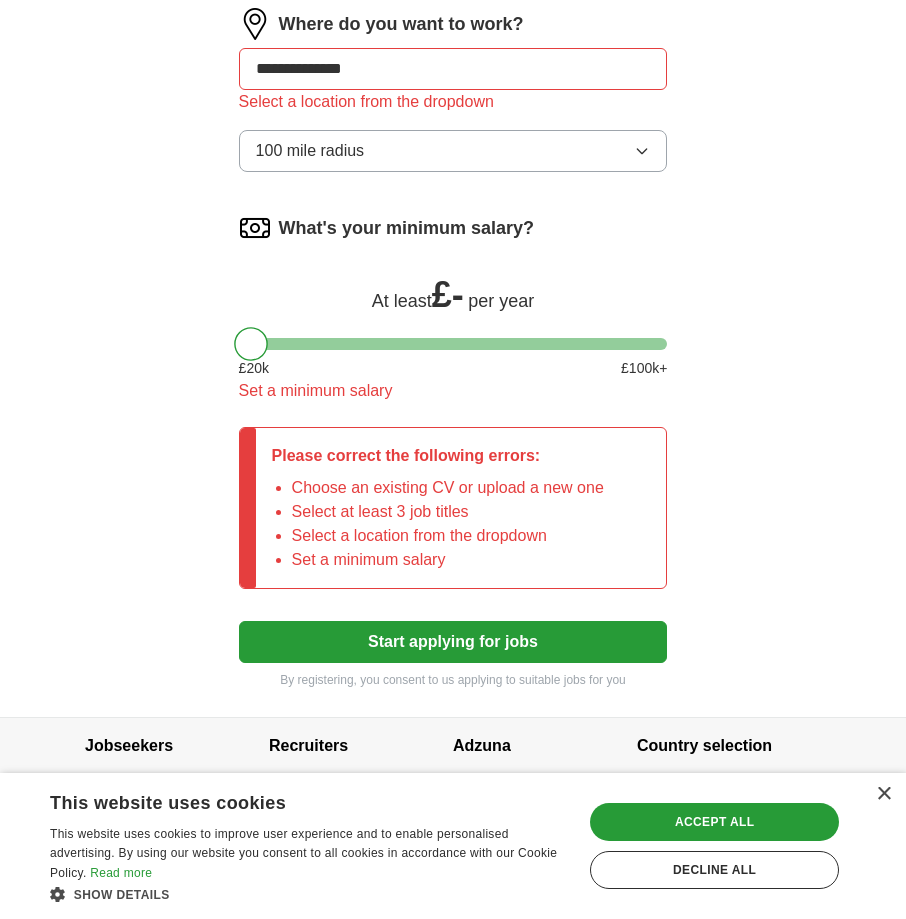 click on "Set a minimum salary" at bounding box center [453, 391] 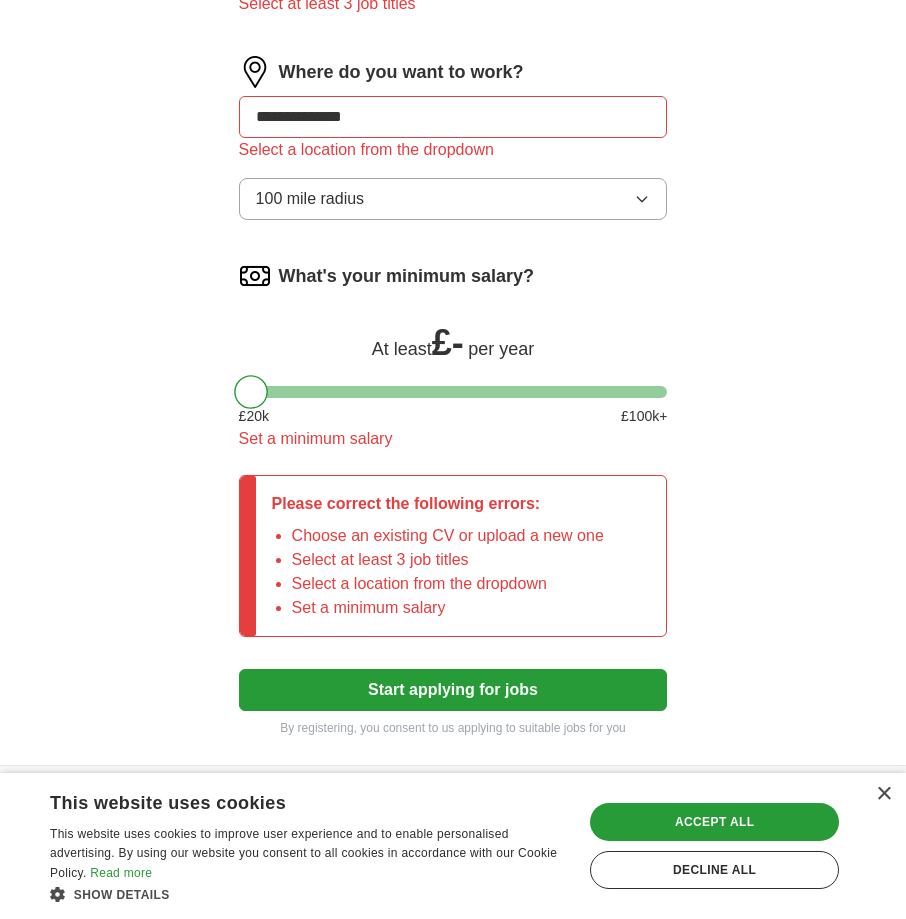 click on "What's your minimum salary? At least  £ -   per year £ 20 k £ 100 k+ Set a minimum salary" at bounding box center [453, 363] 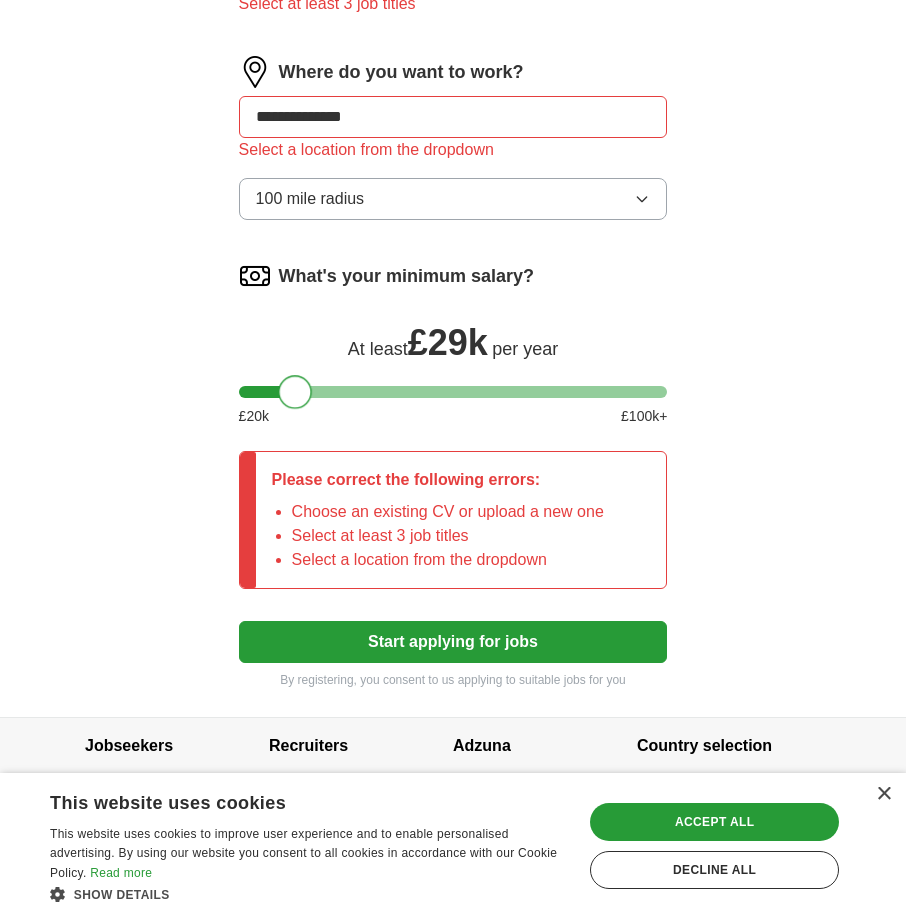click at bounding box center (295, 392) 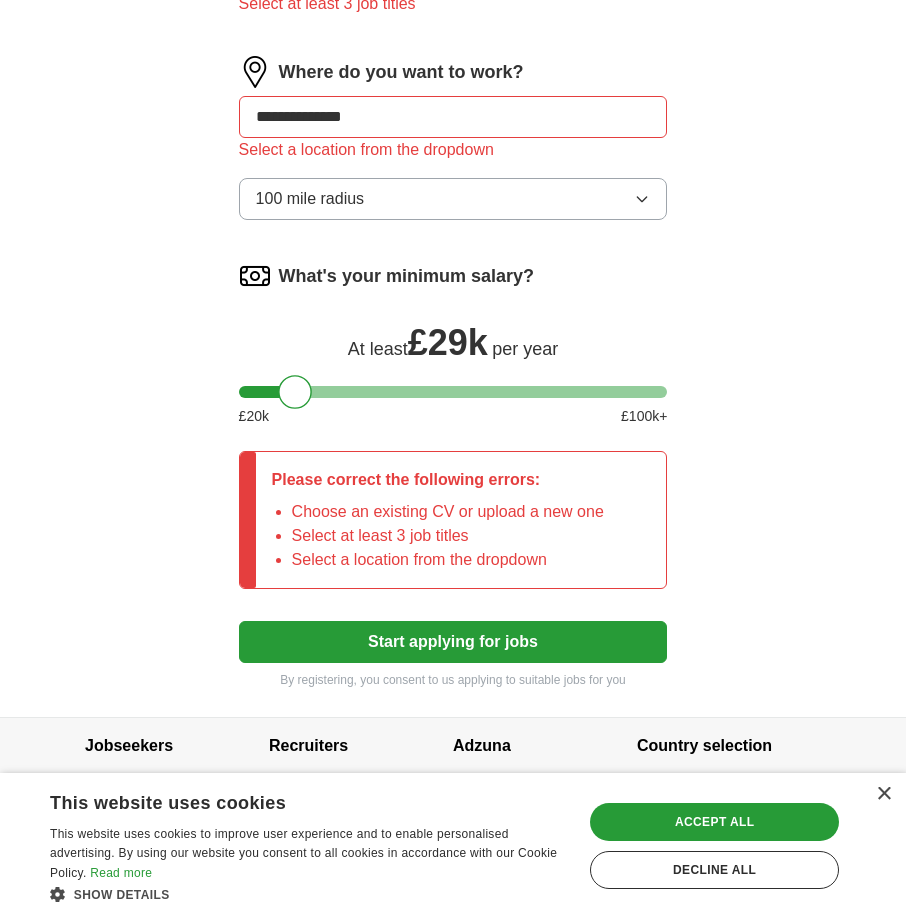 click on "£ 100 k+" at bounding box center (644, 416) 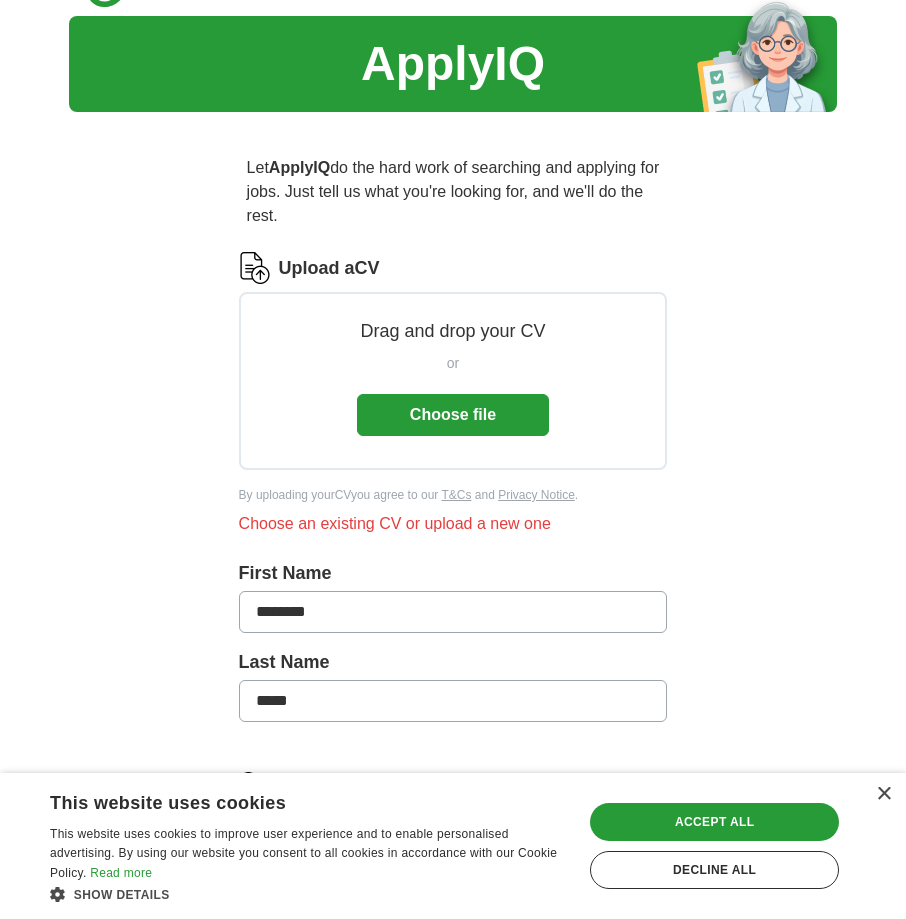 scroll, scrollTop: 40, scrollLeft: 0, axis: vertical 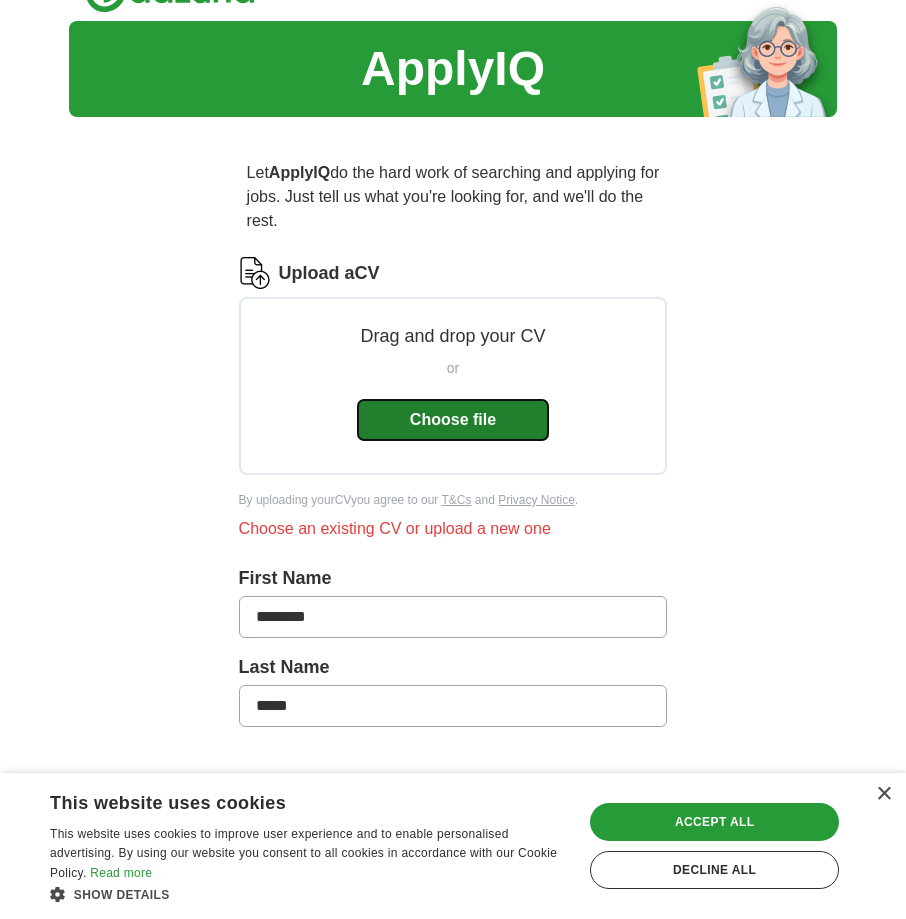 click on "Choose file" at bounding box center [453, 420] 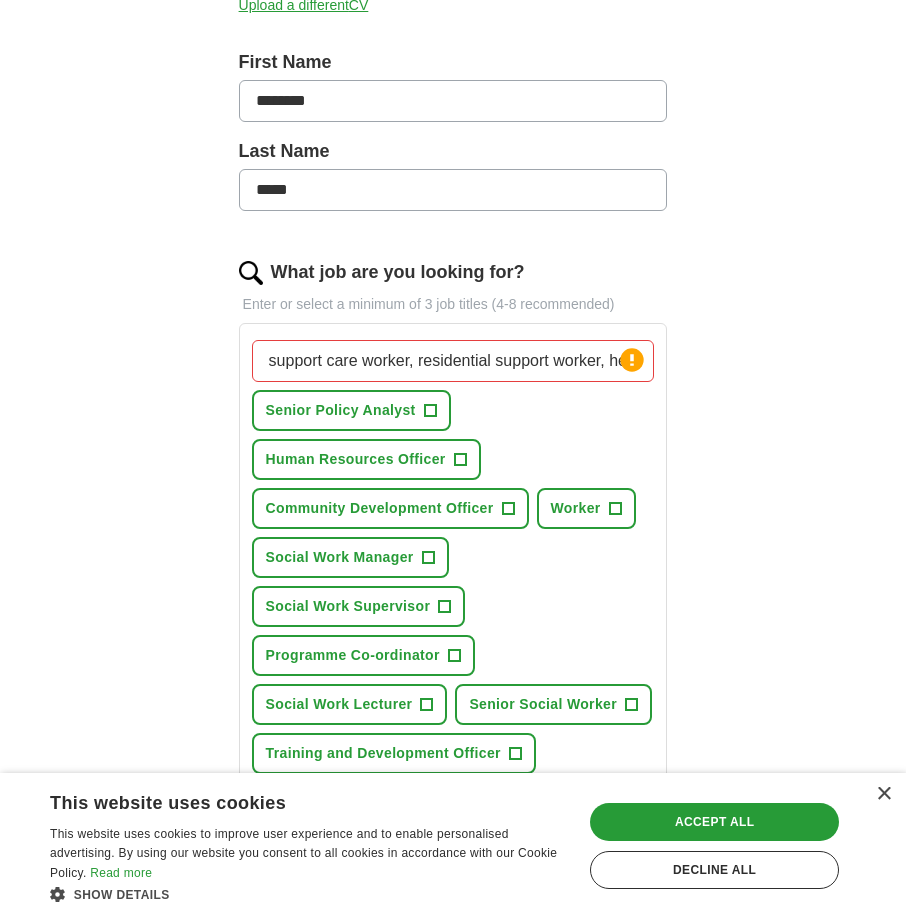 scroll, scrollTop: 440, scrollLeft: 0, axis: vertical 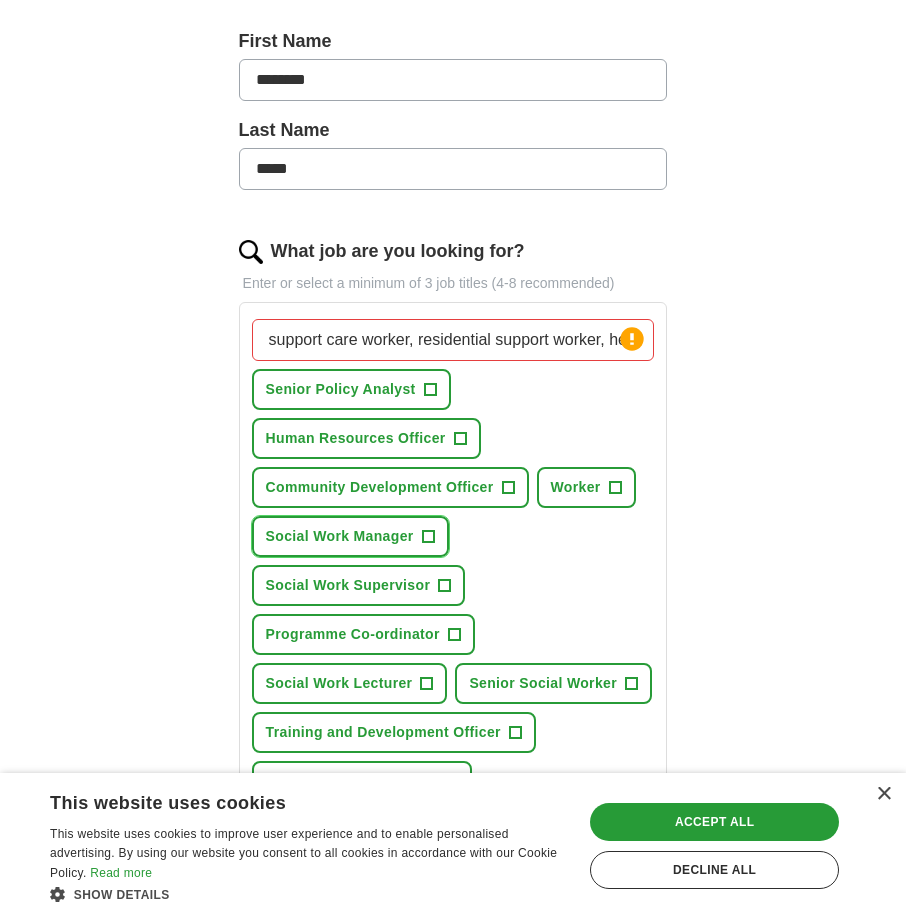 click on "+" at bounding box center (428, 537) 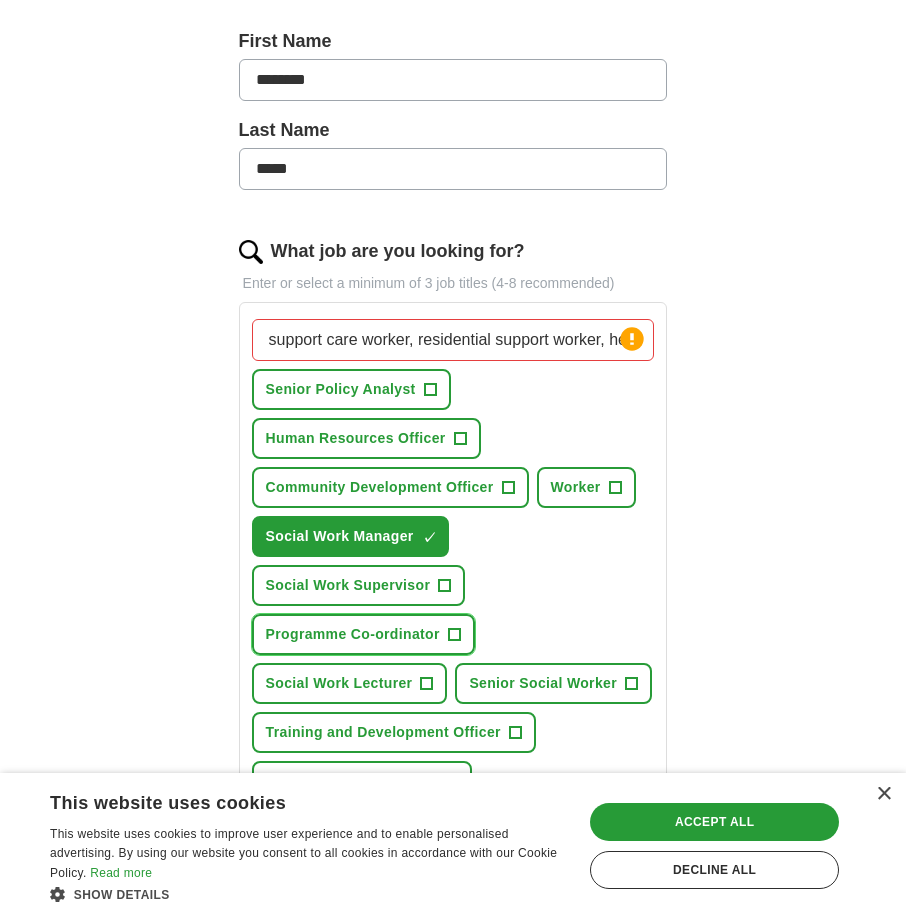click on "+" at bounding box center [454, 635] 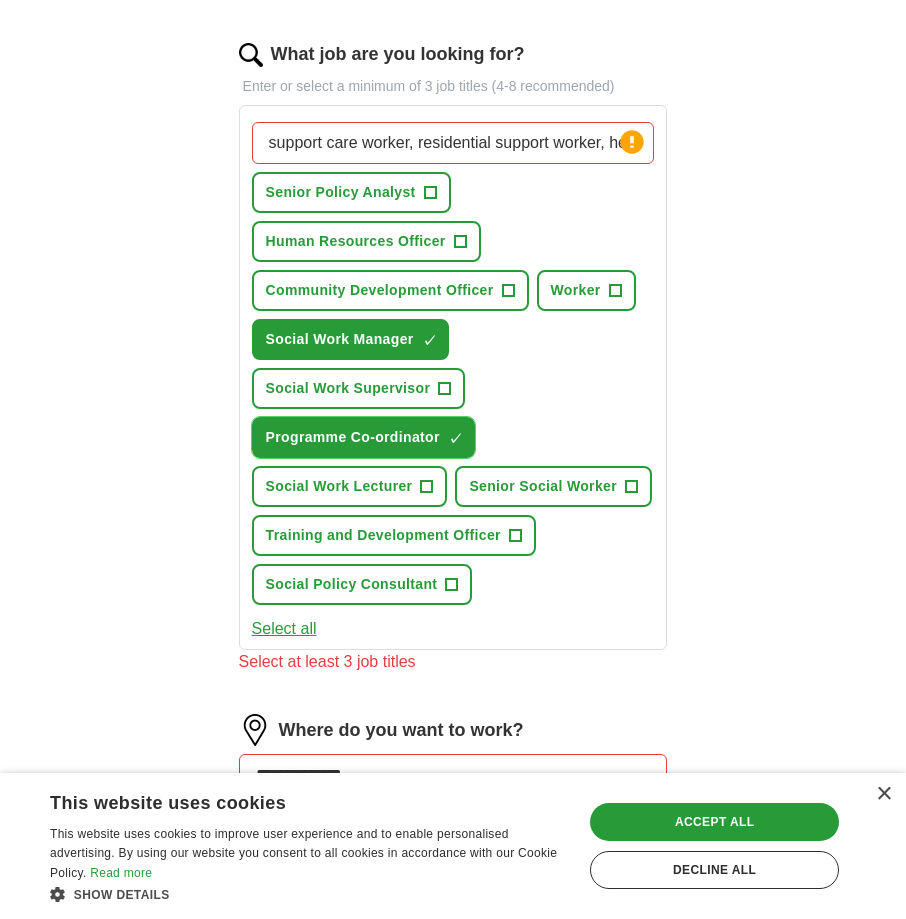 scroll, scrollTop: 640, scrollLeft: 0, axis: vertical 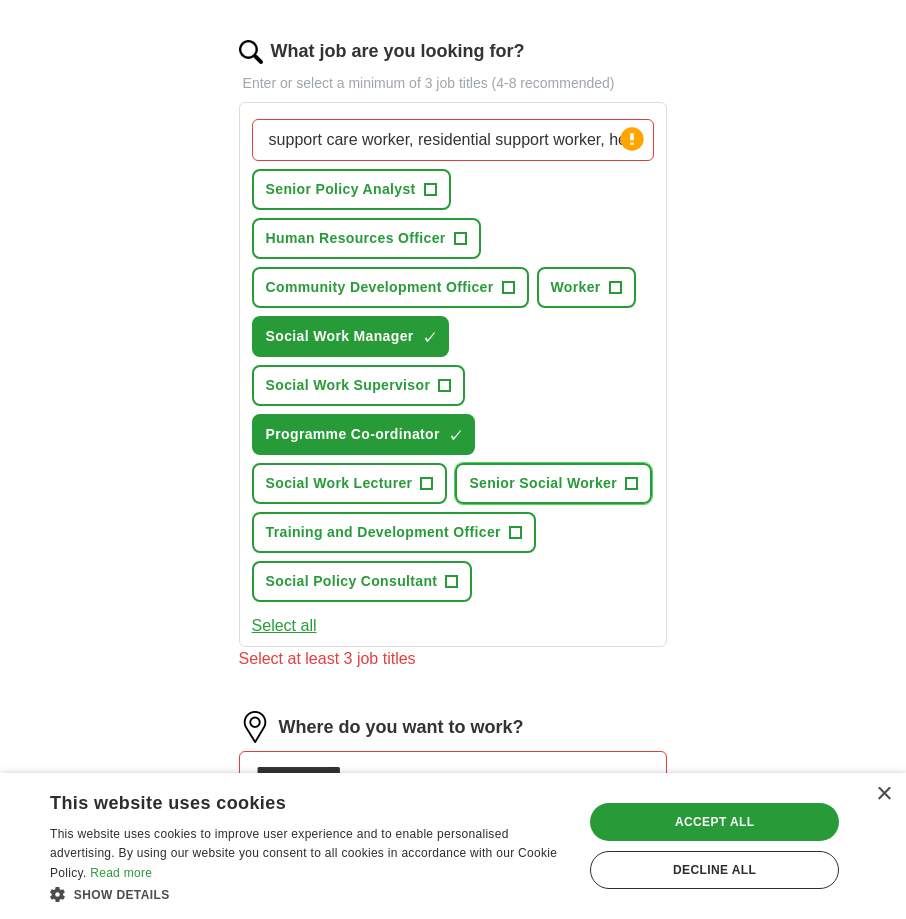 click on "+" at bounding box center (631, 484) 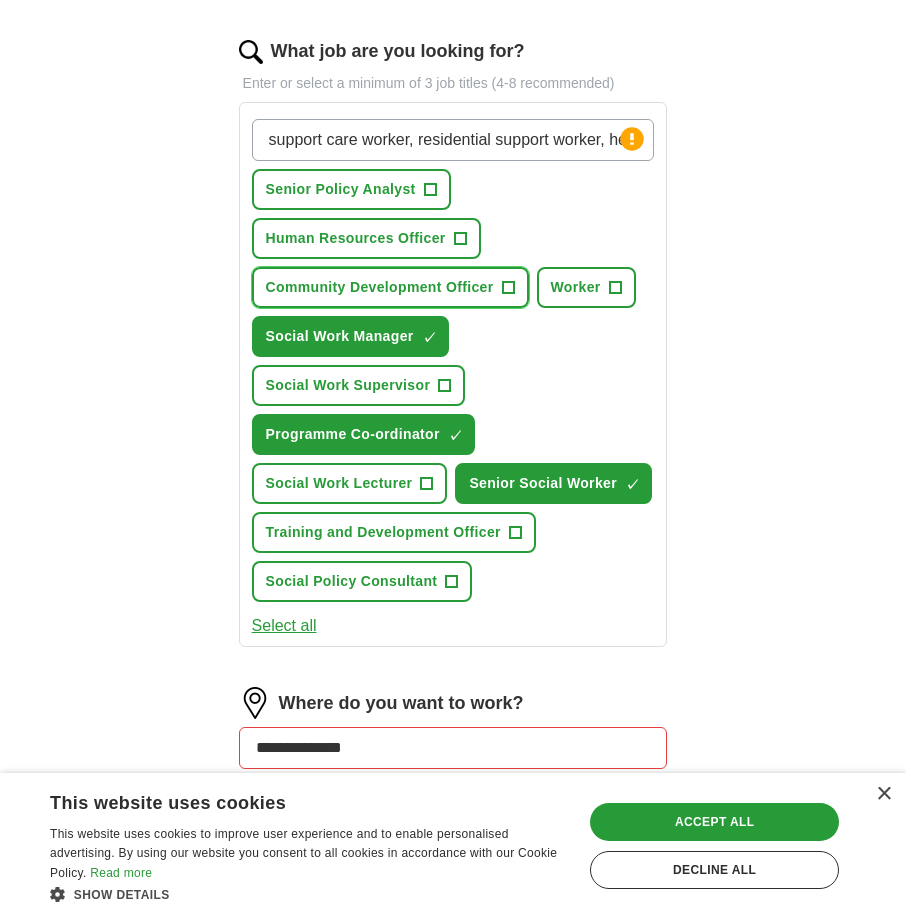 click on "+" at bounding box center [508, 288] 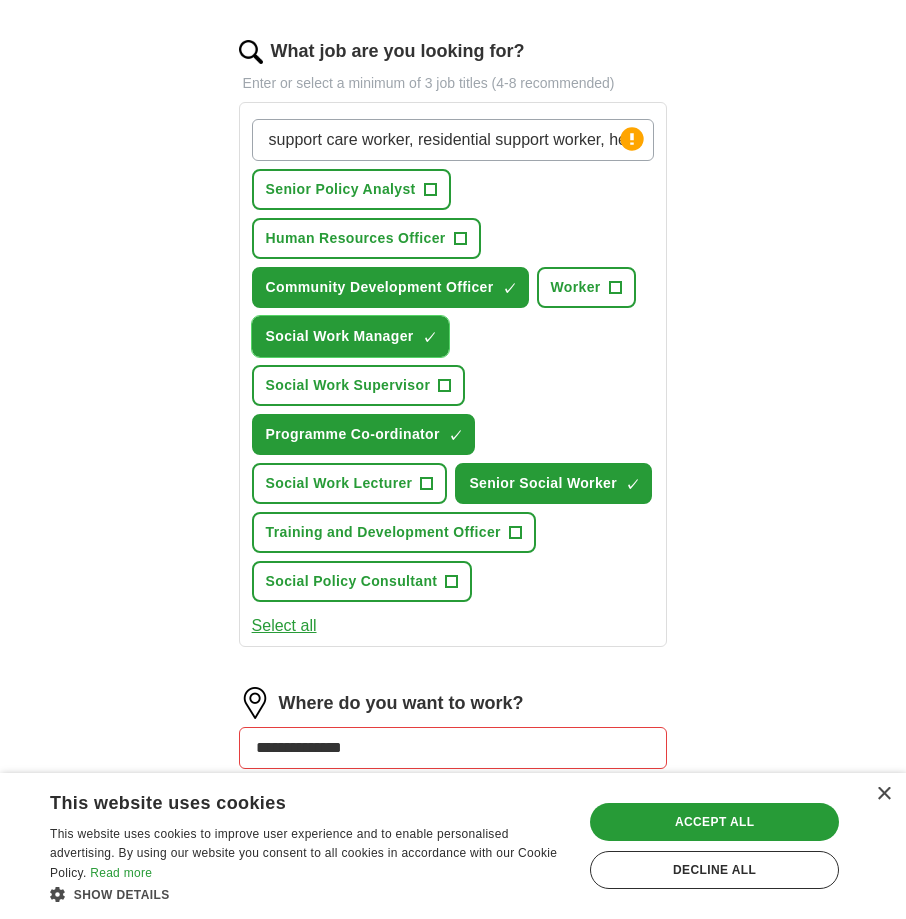 click on "×" at bounding box center [0, 0] 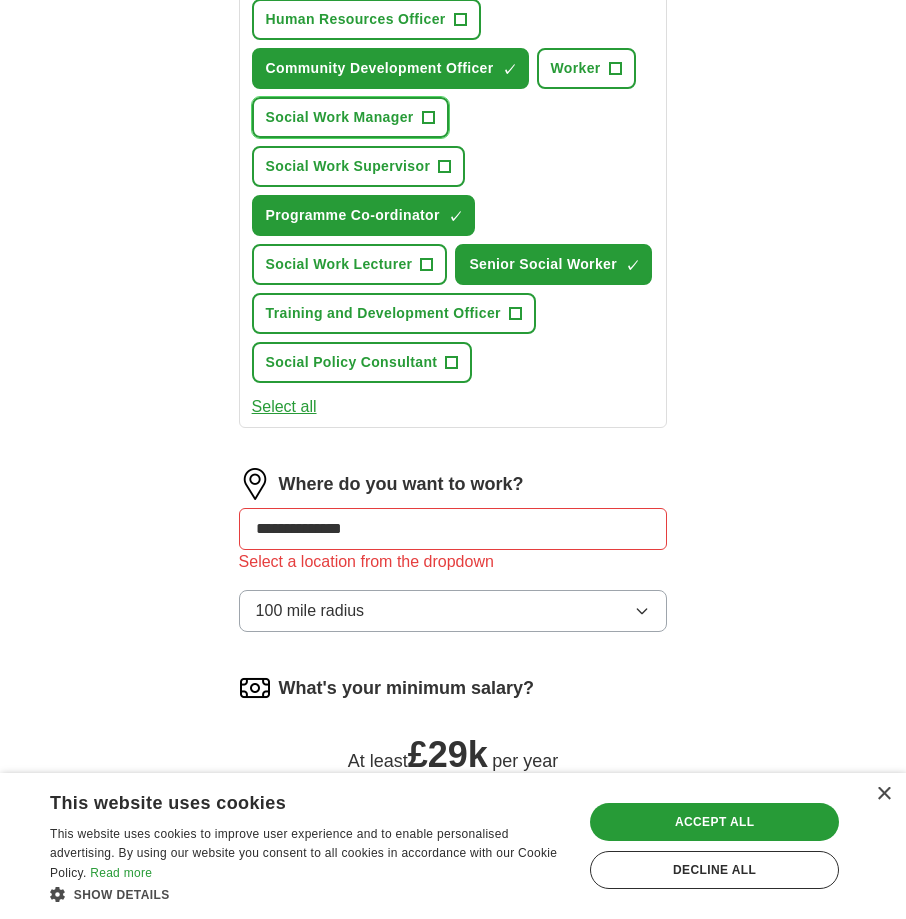 scroll, scrollTop: 940, scrollLeft: 0, axis: vertical 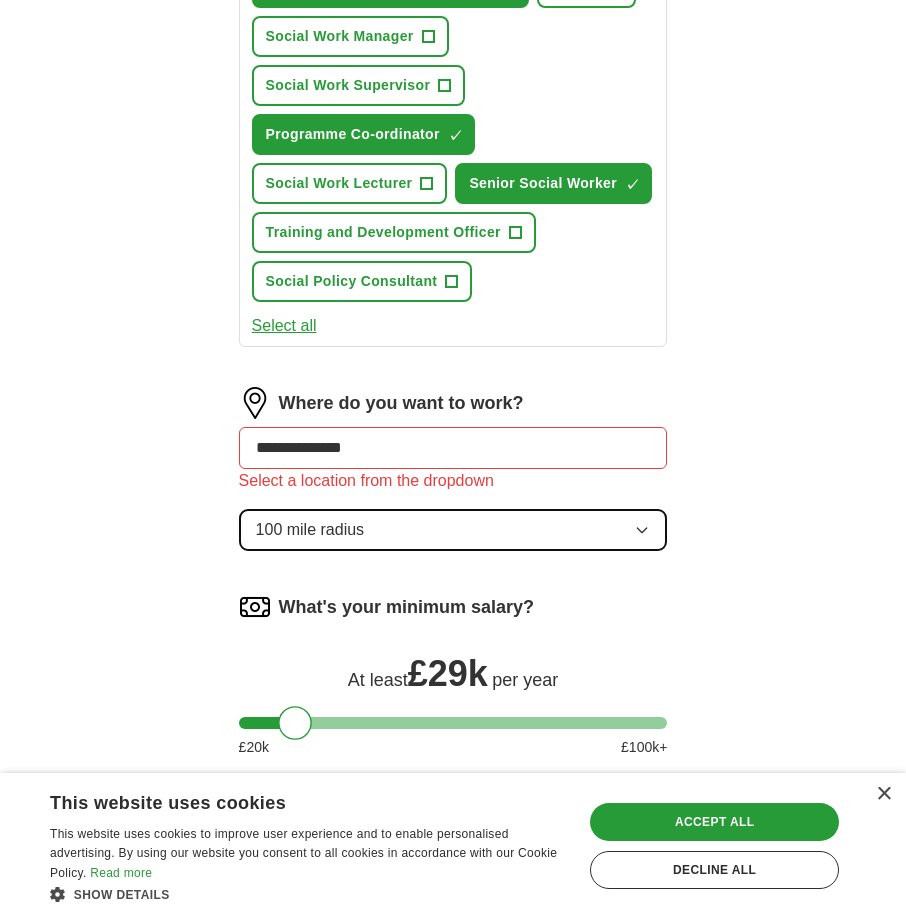 click on "100 mile radius" at bounding box center (453, 530) 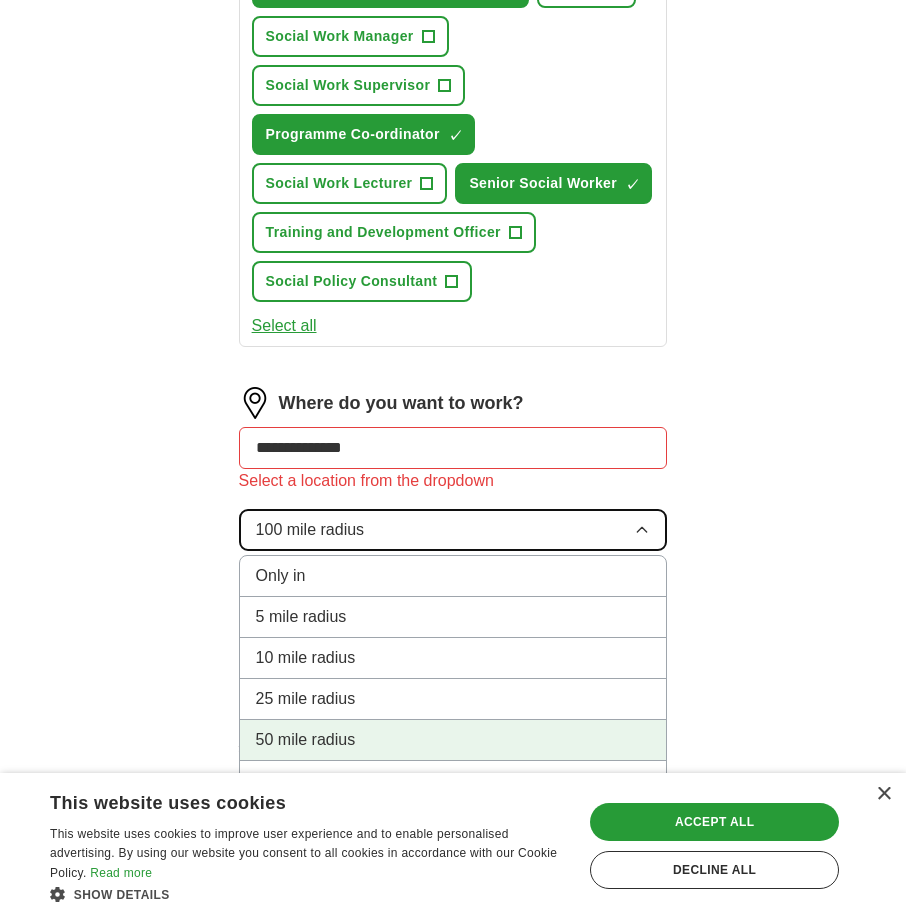 scroll, scrollTop: 1040, scrollLeft: 0, axis: vertical 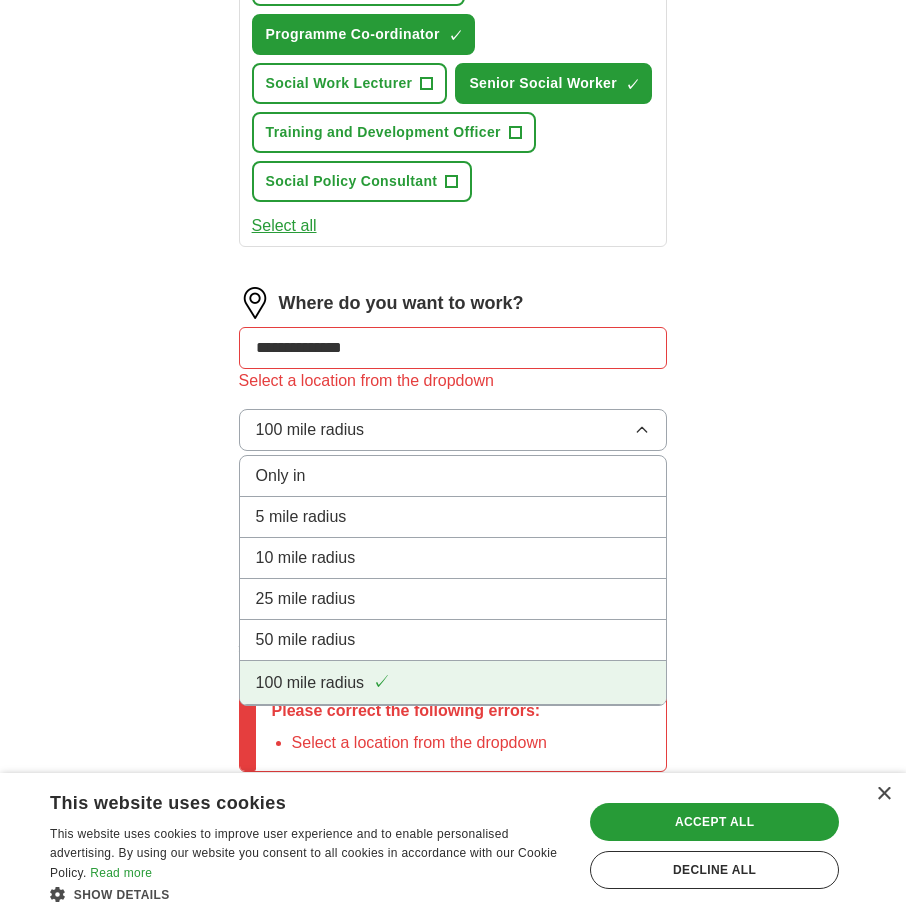 click on "✓" at bounding box center [381, 682] 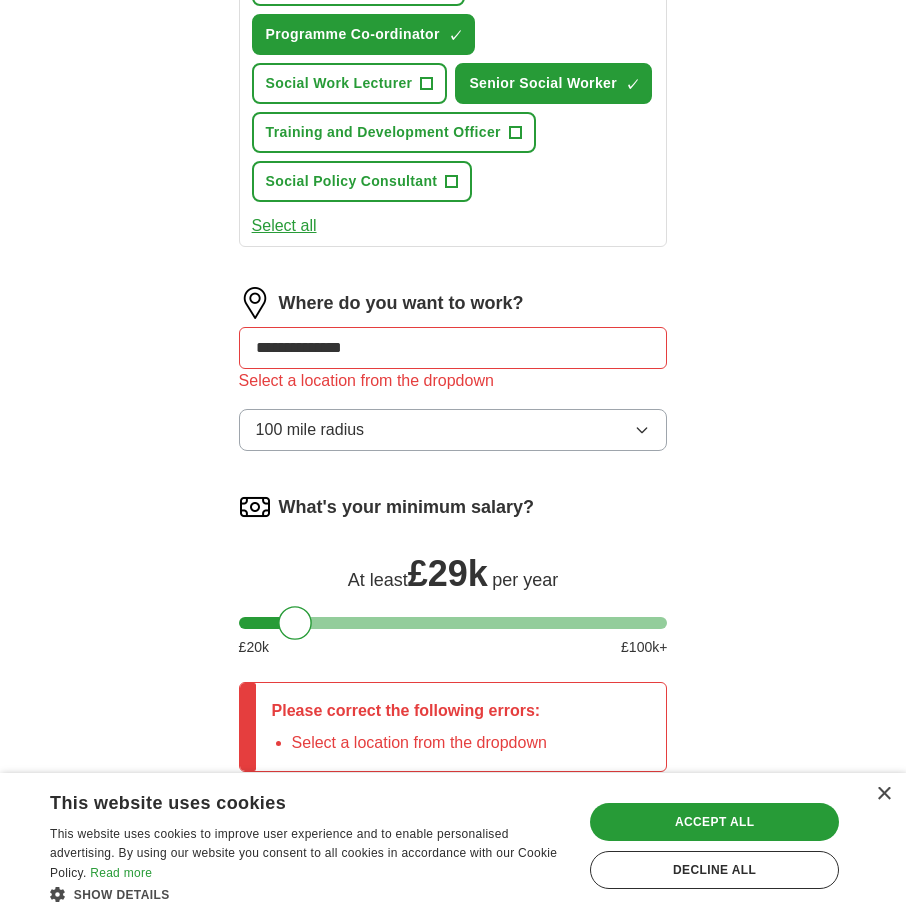 click on "**********" at bounding box center (453, 348) 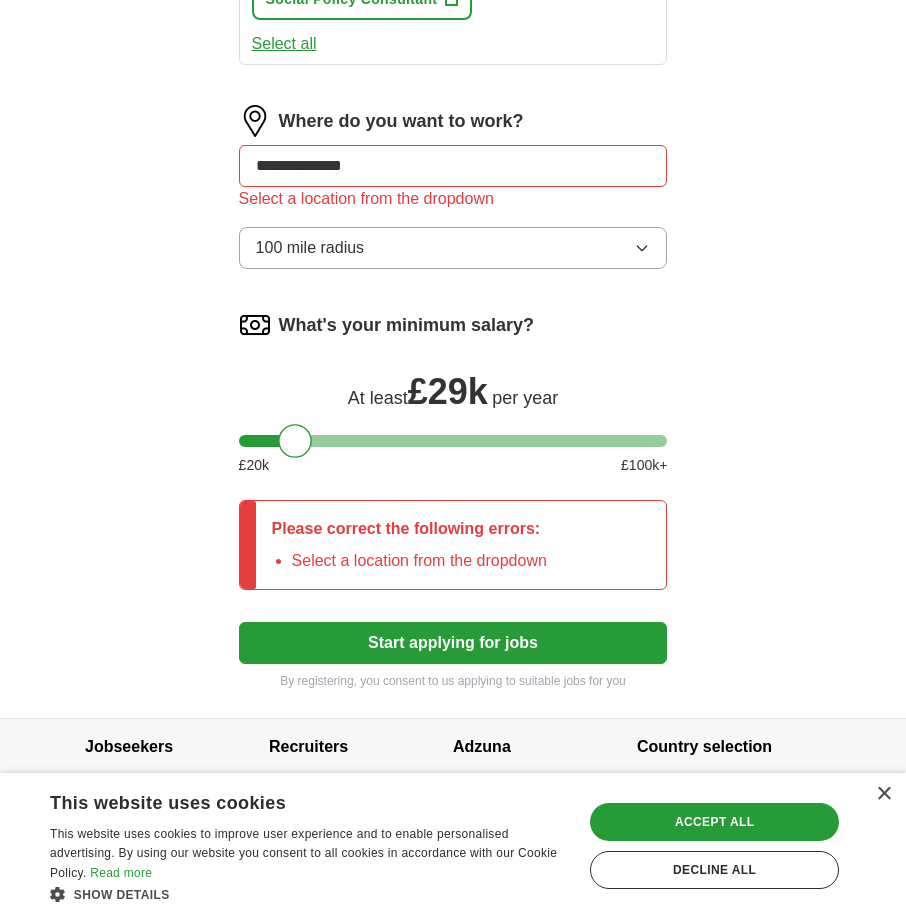 scroll, scrollTop: 1223, scrollLeft: 0, axis: vertical 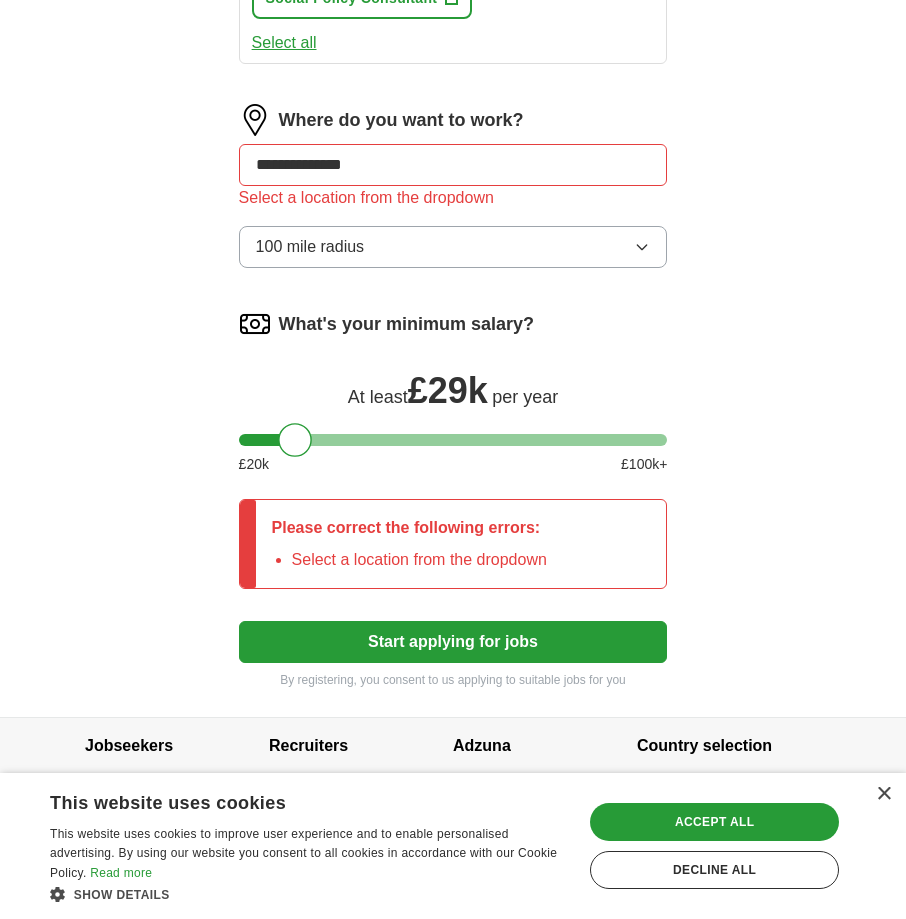 click on "Select a location from the dropdown" at bounding box center [419, 560] 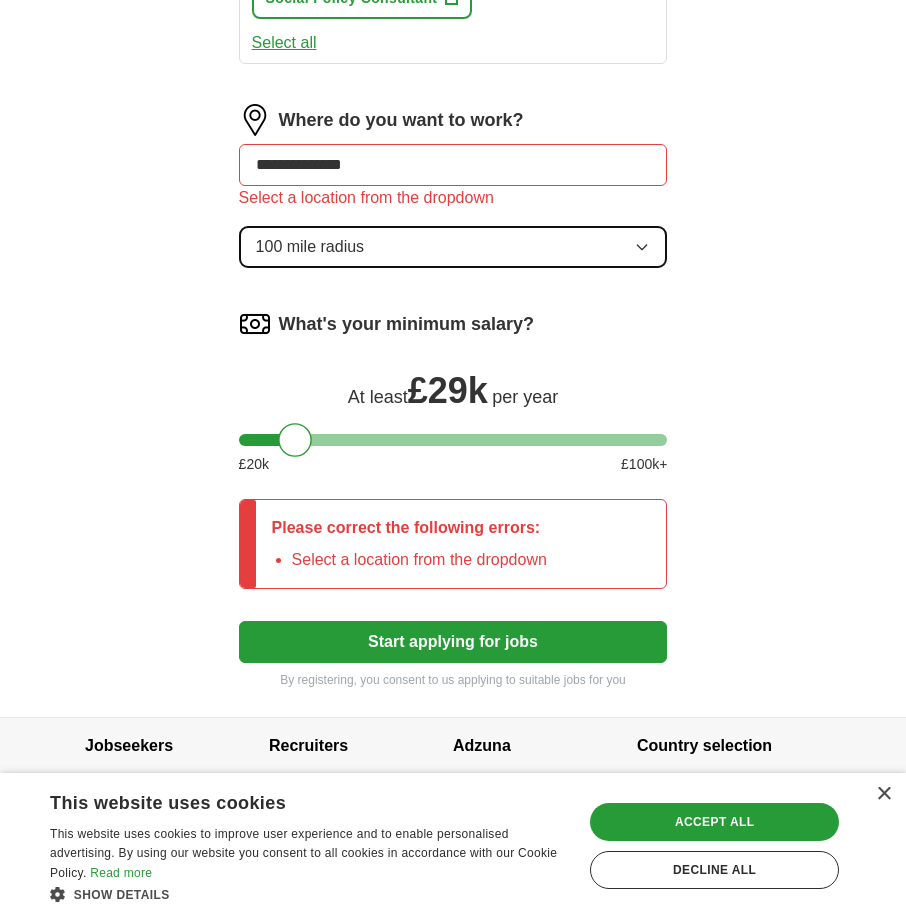 click on "100 mile radius" at bounding box center (453, 247) 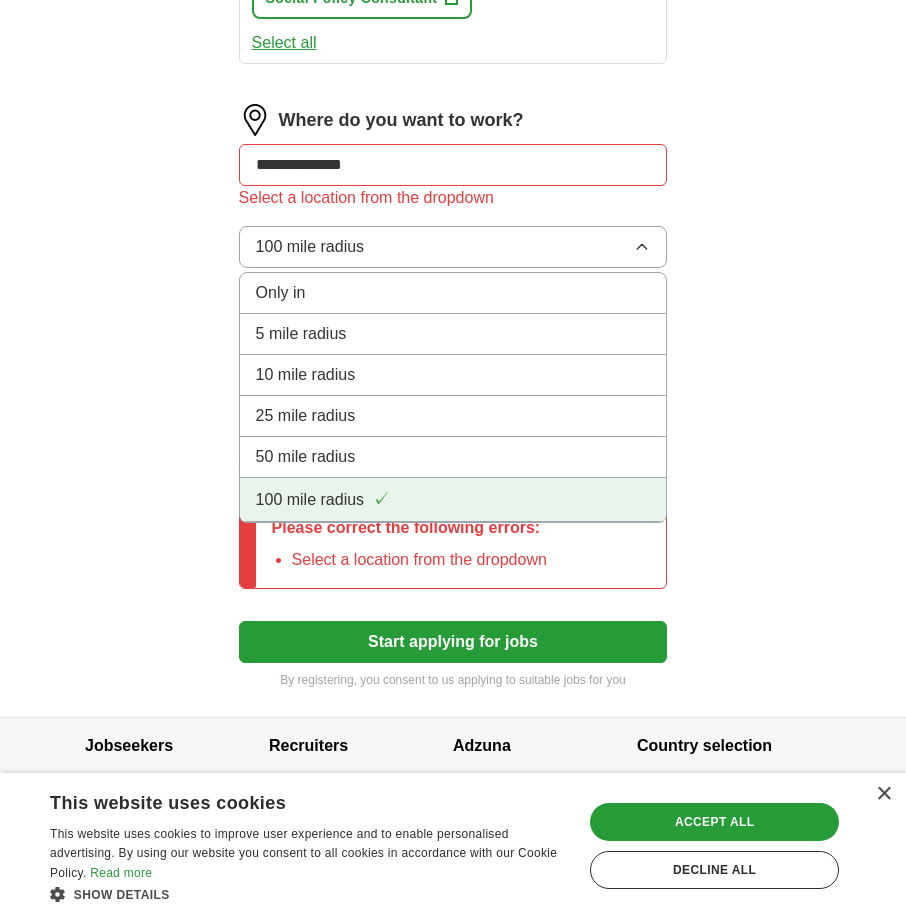 click on "100 mile radius ✓" at bounding box center (453, 499) 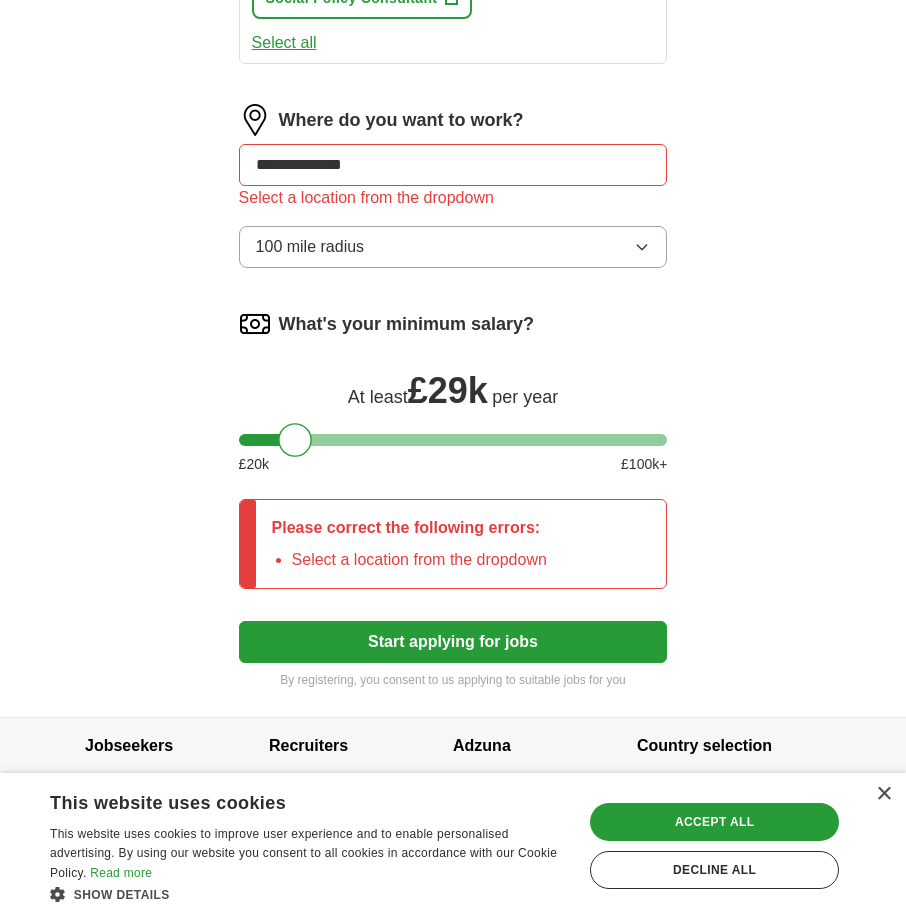 click on "Select a location from the dropdown" at bounding box center (453, 198) 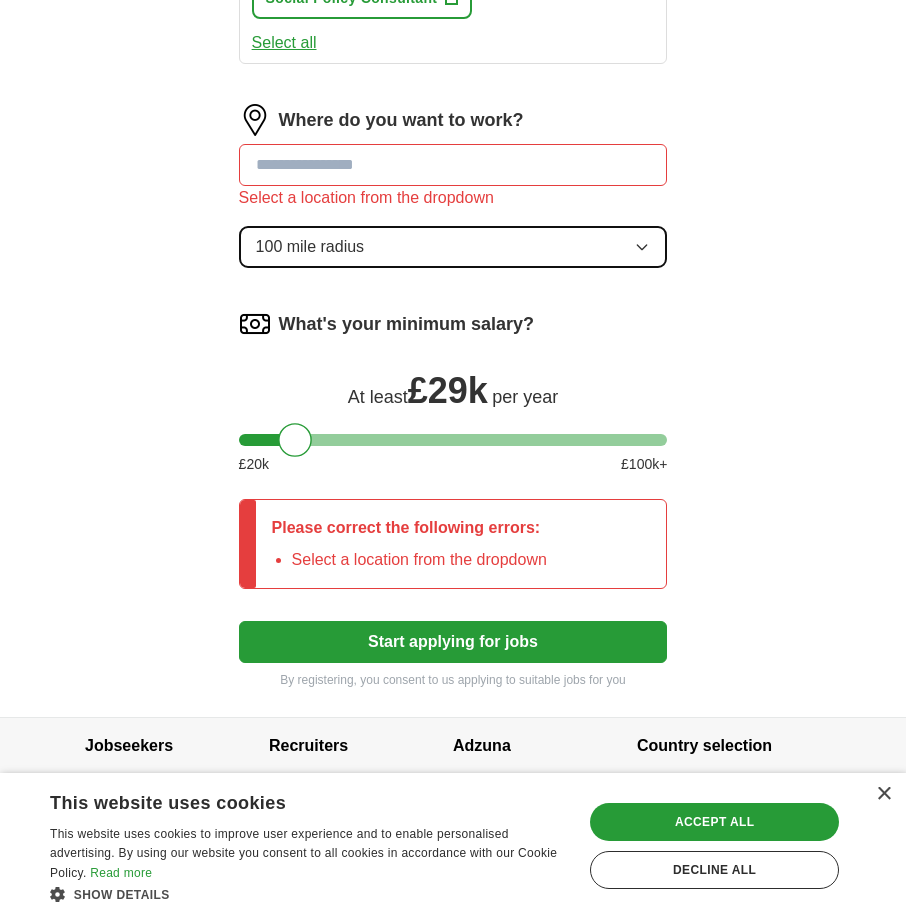 click 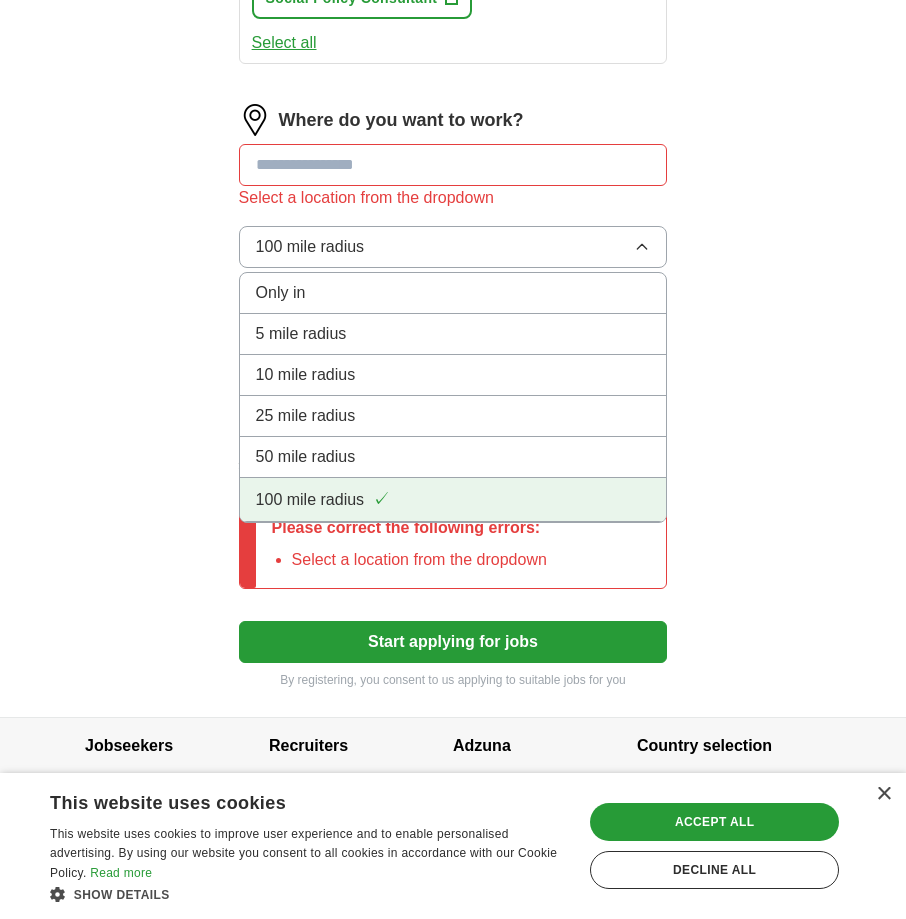 click on "100 mile radius ✓" at bounding box center [453, 499] 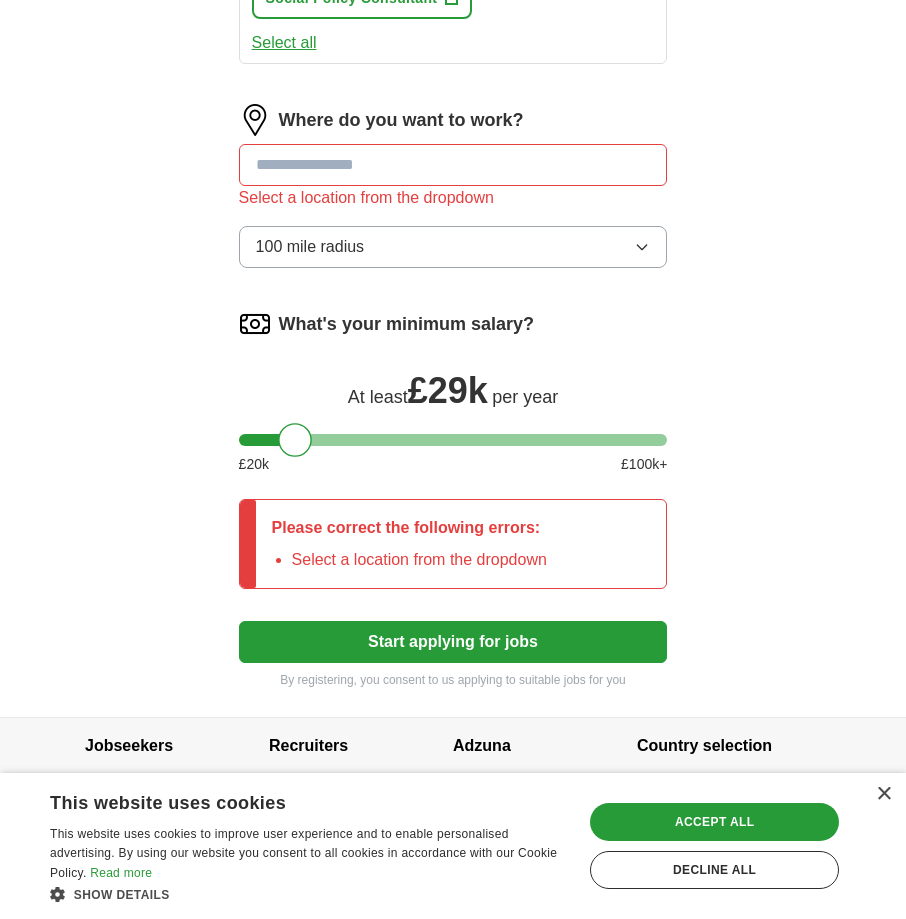 click at bounding box center (453, 165) 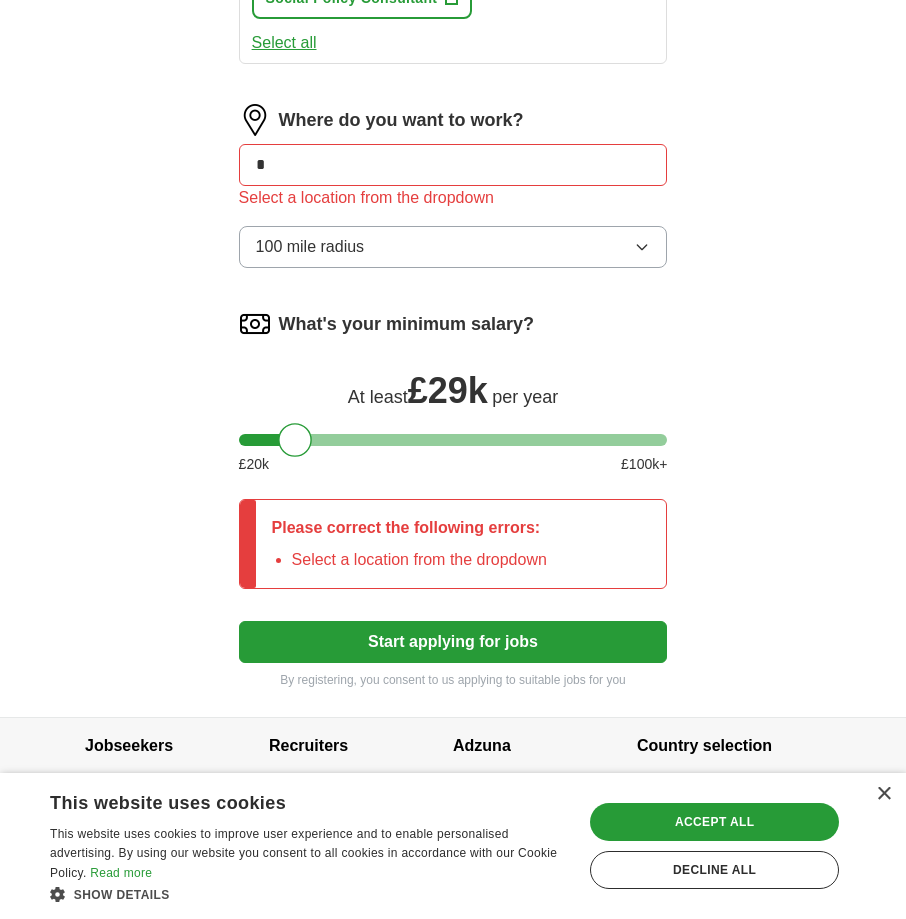 type on "*" 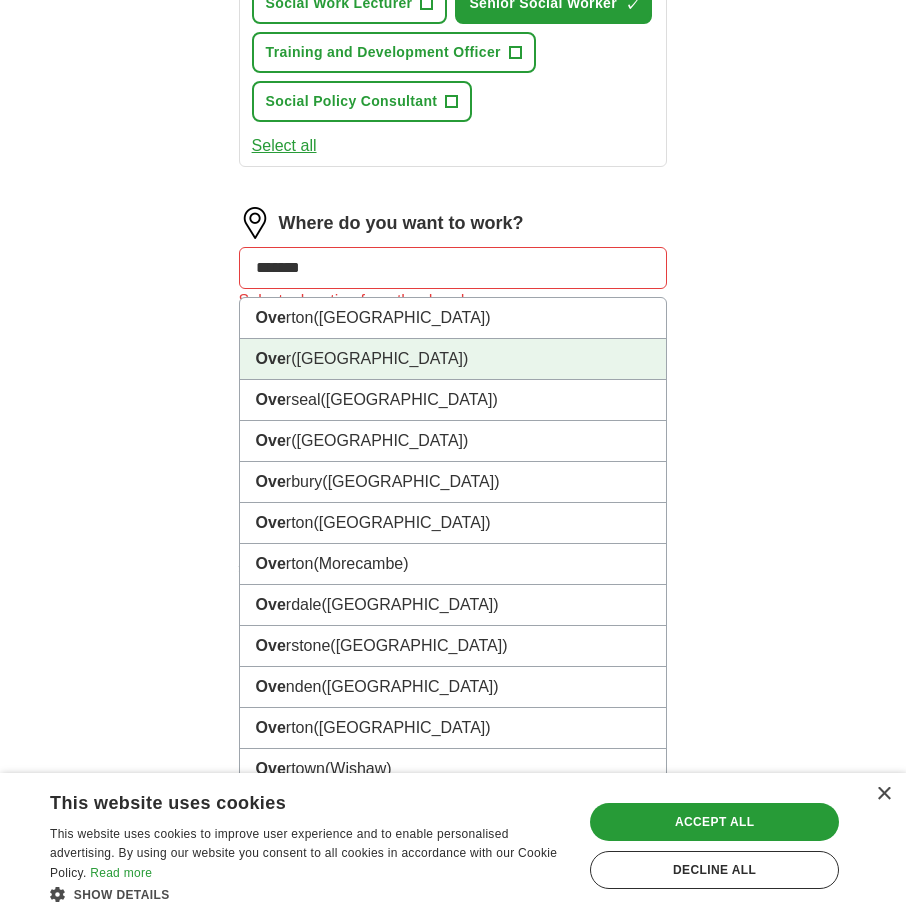 scroll, scrollTop: 1119, scrollLeft: 0, axis: vertical 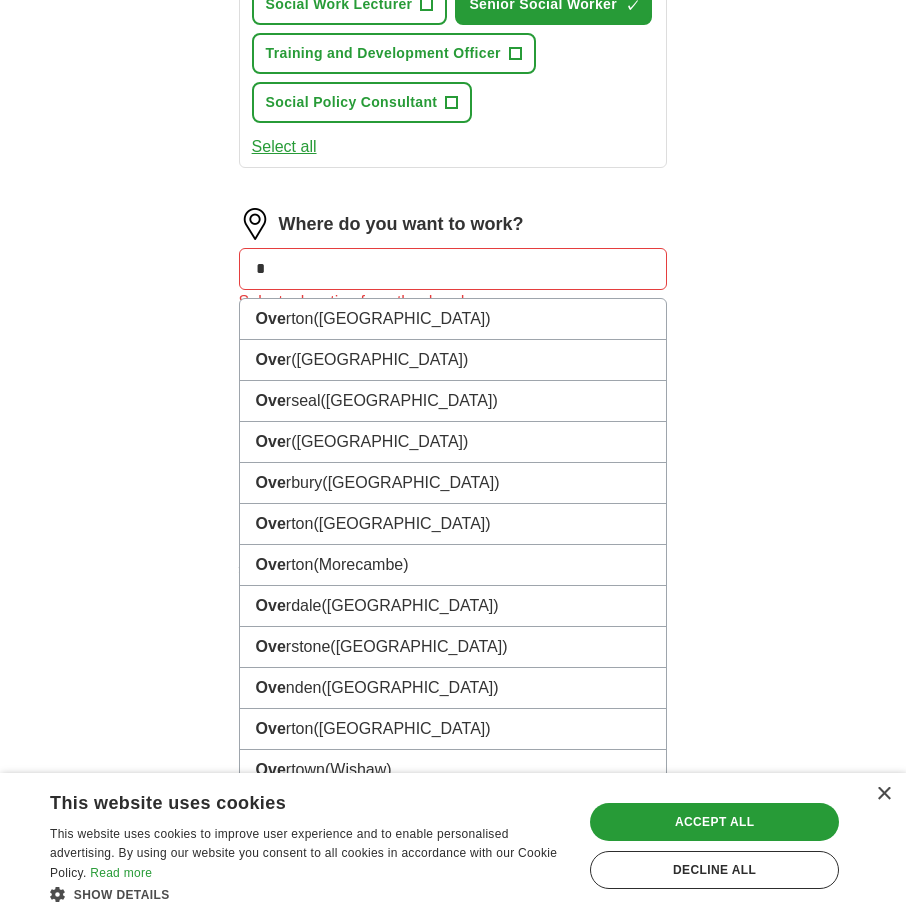 type on "*" 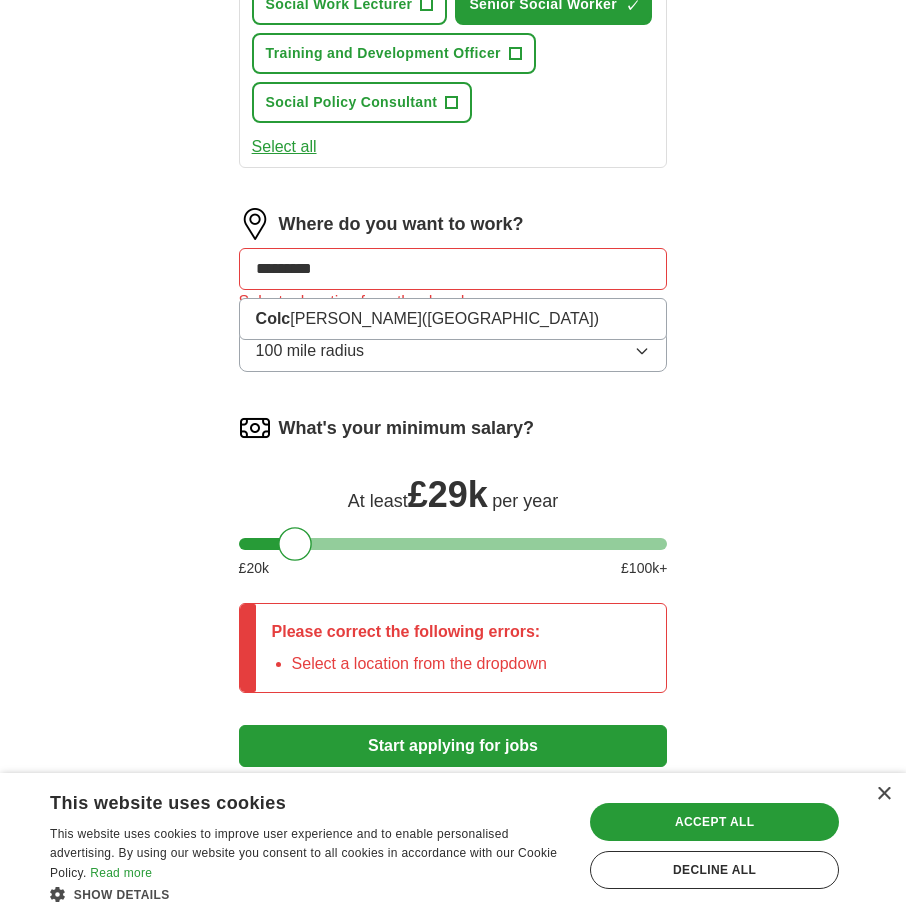 type on "**********" 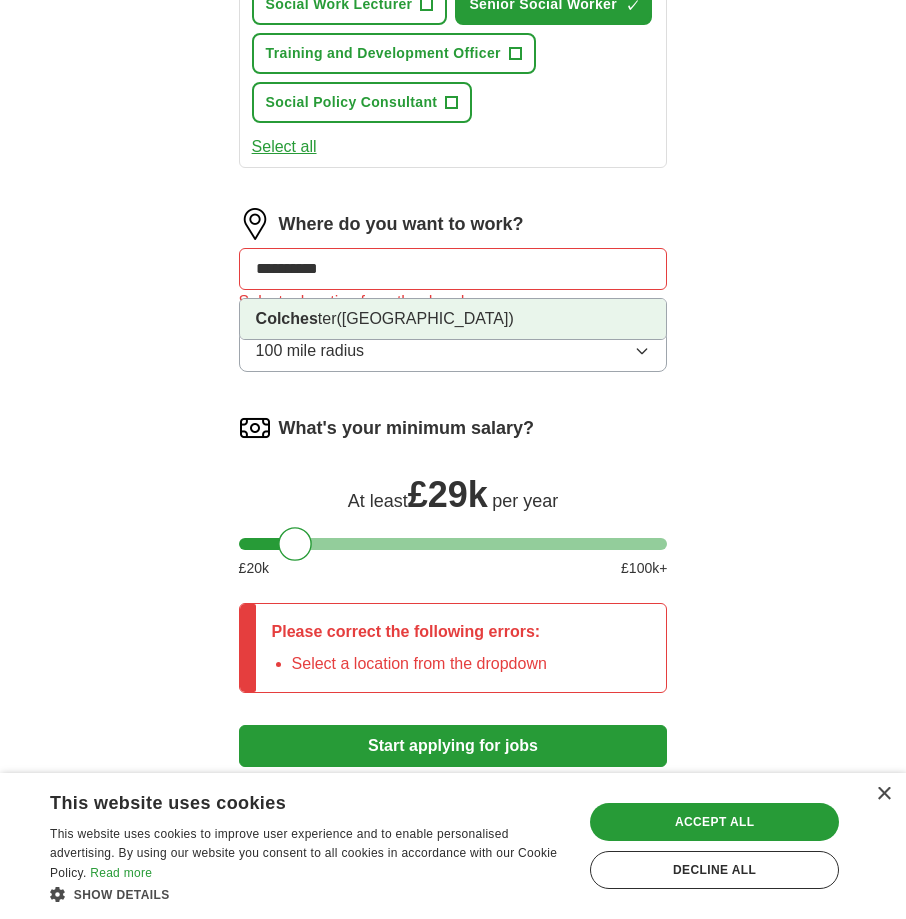 click on "Colches" at bounding box center (287, 318) 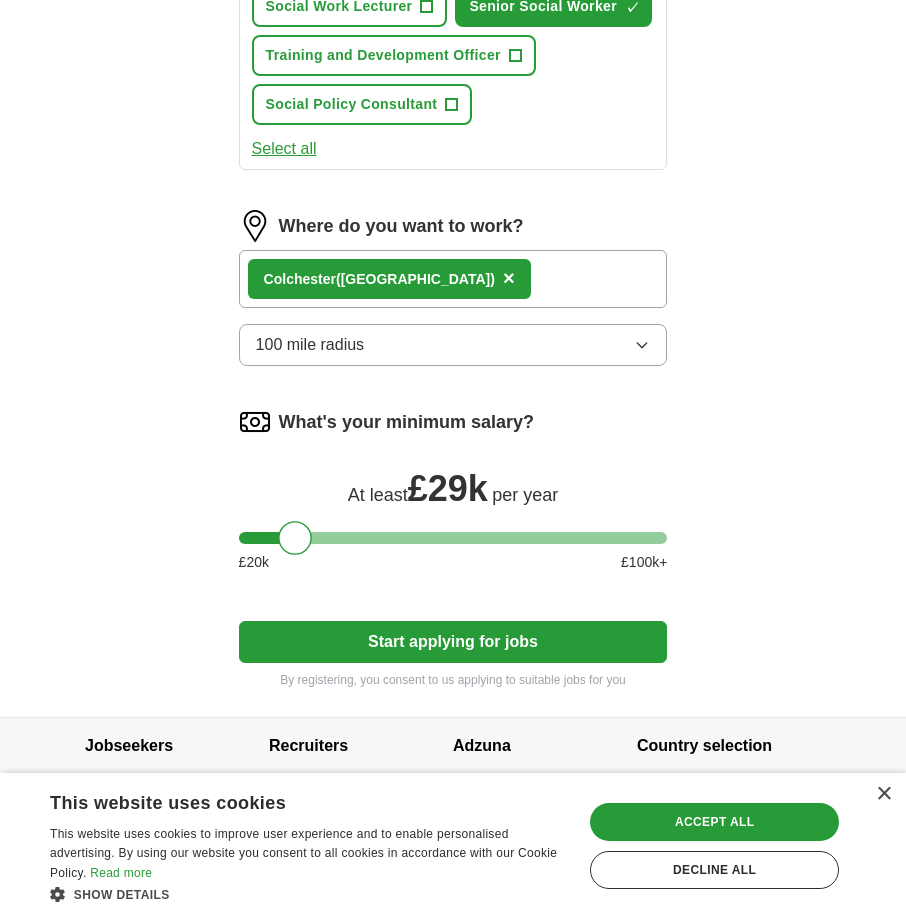 scroll, scrollTop: 1117, scrollLeft: 0, axis: vertical 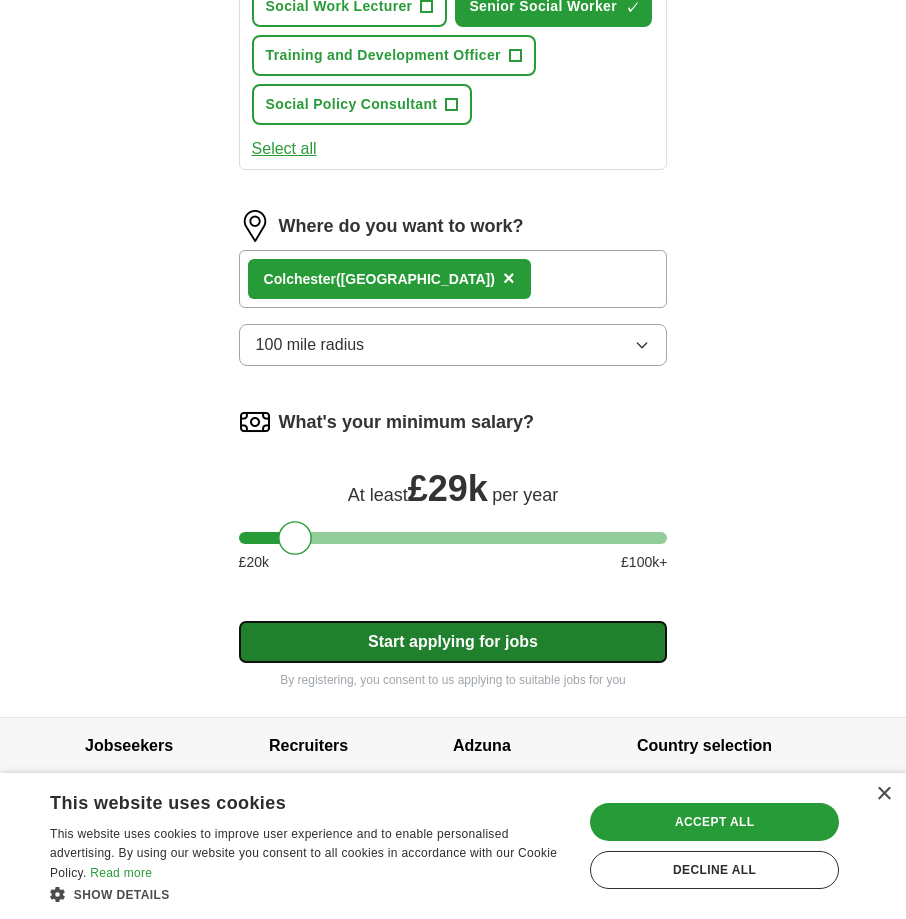 click on "Start applying for jobs" at bounding box center [453, 642] 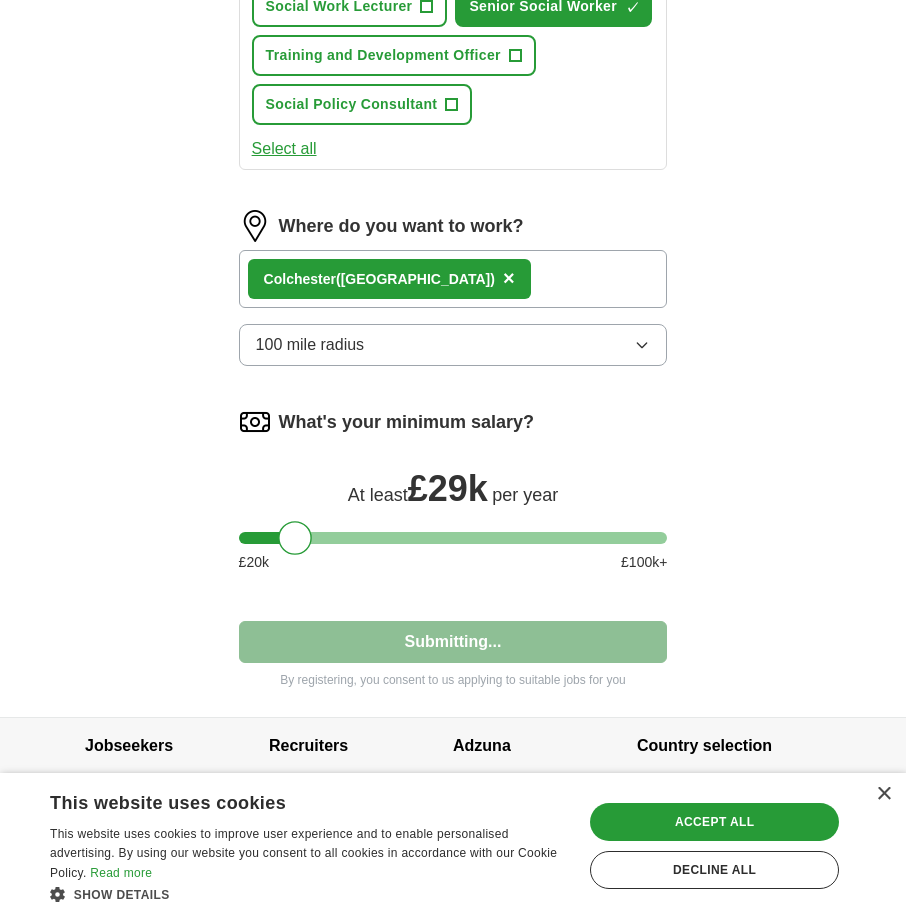 select on "**" 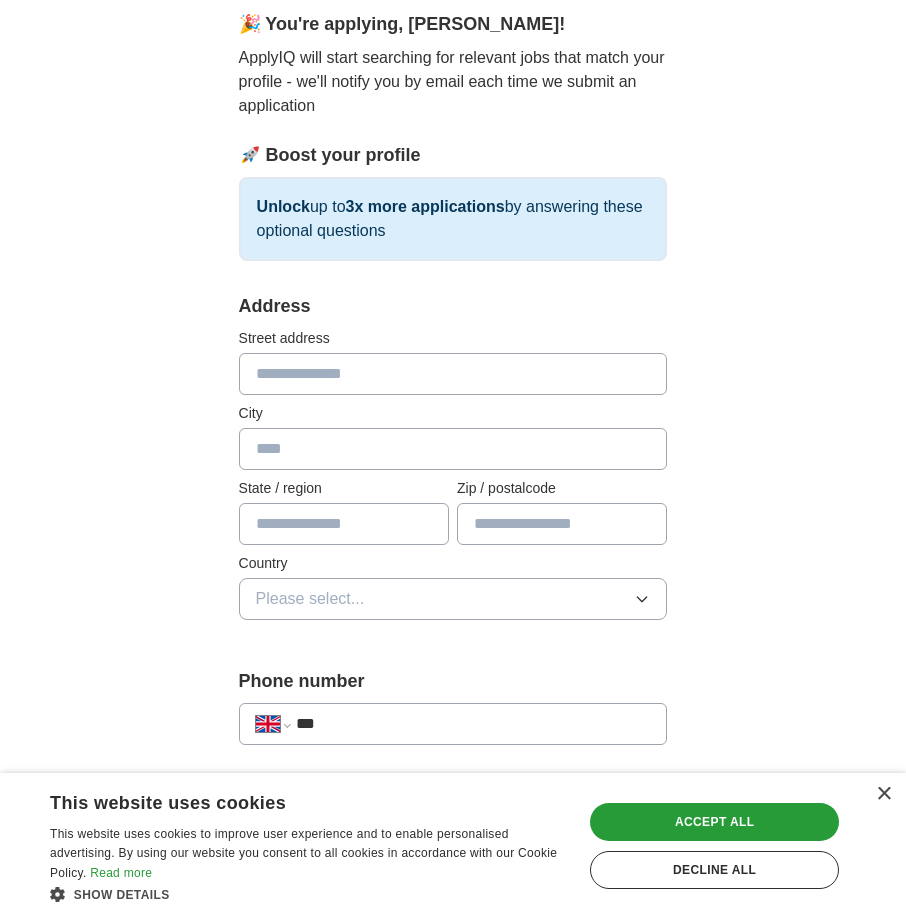 scroll, scrollTop: 200, scrollLeft: 0, axis: vertical 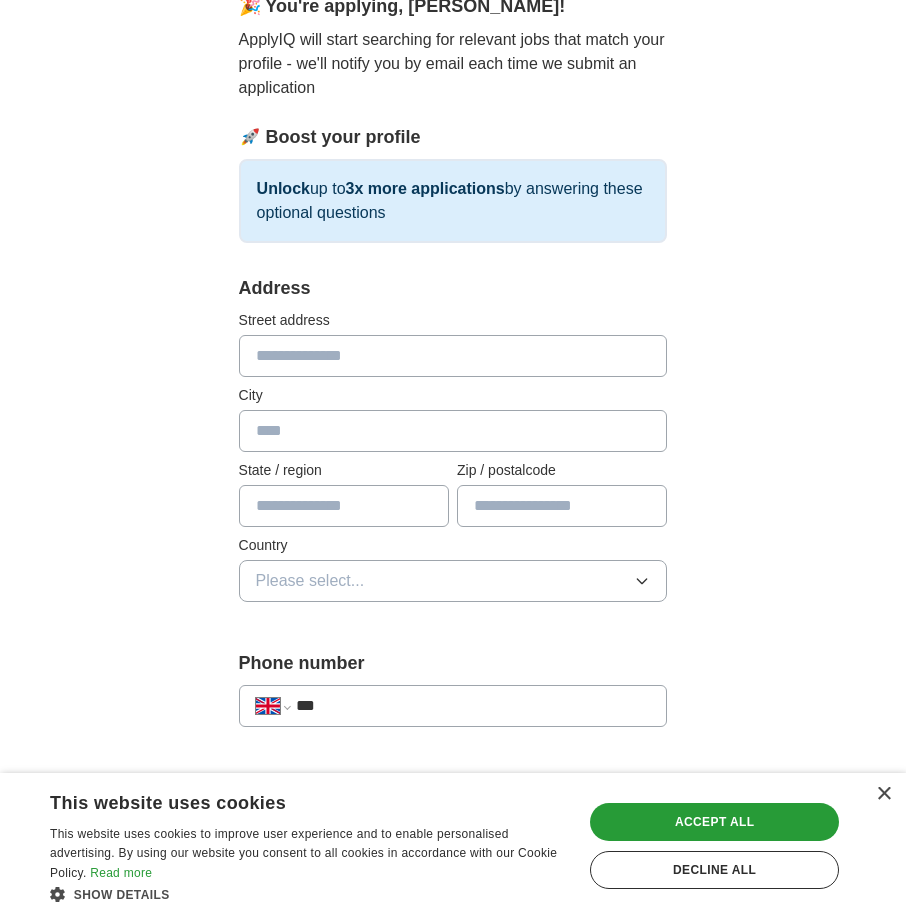 click at bounding box center [453, 356] 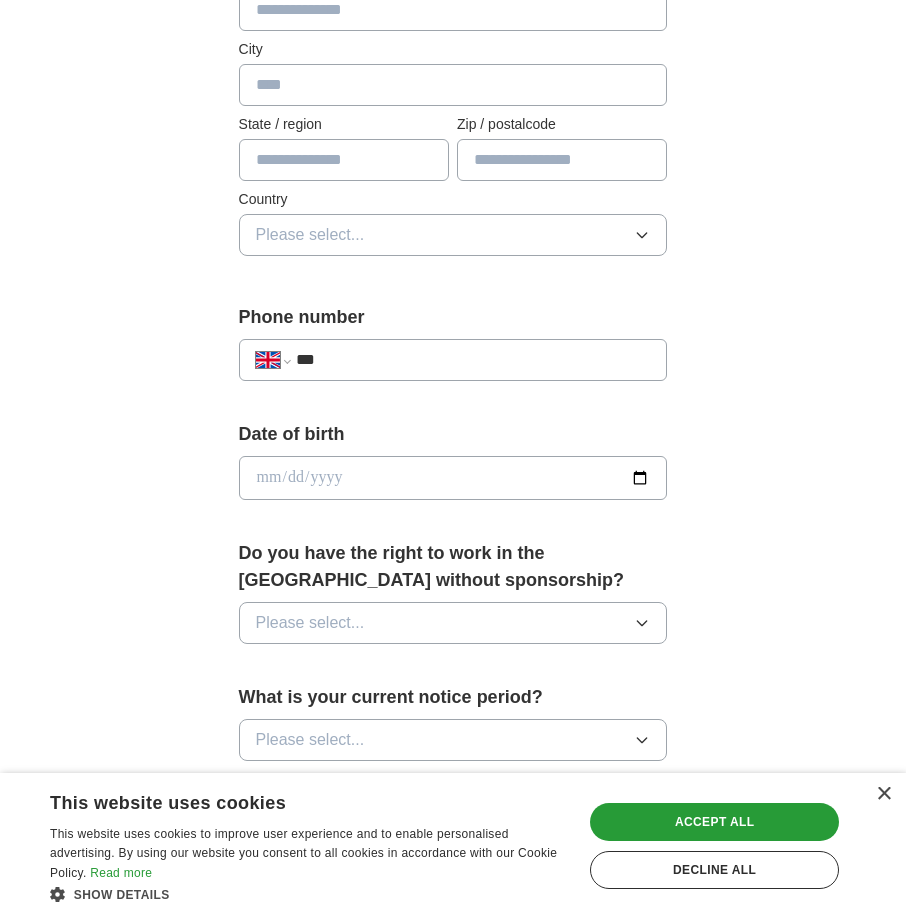 scroll, scrollTop: 500, scrollLeft: 0, axis: vertical 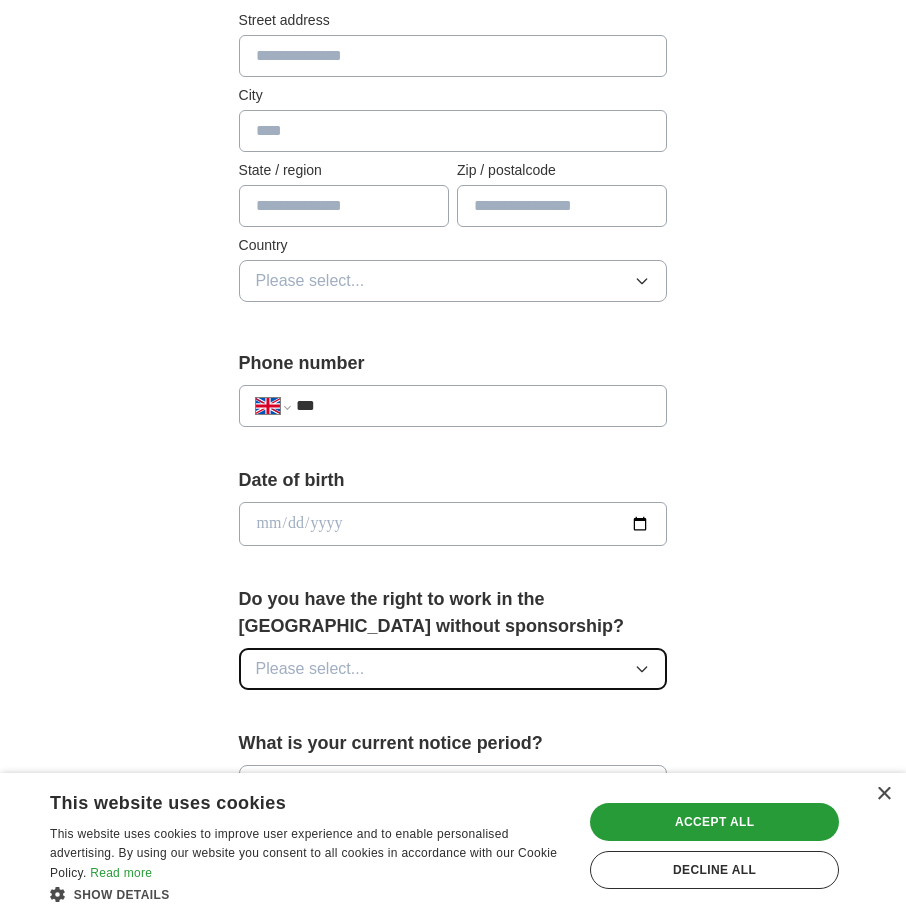 click 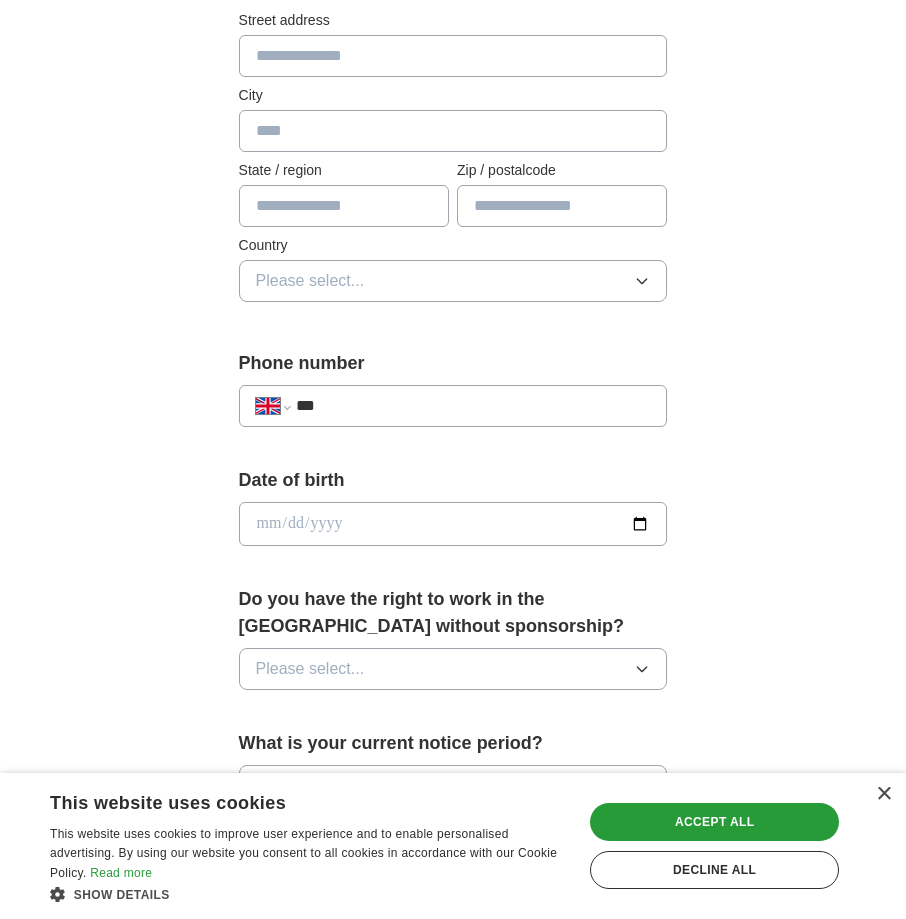 click on "**********" at bounding box center (453, 468) 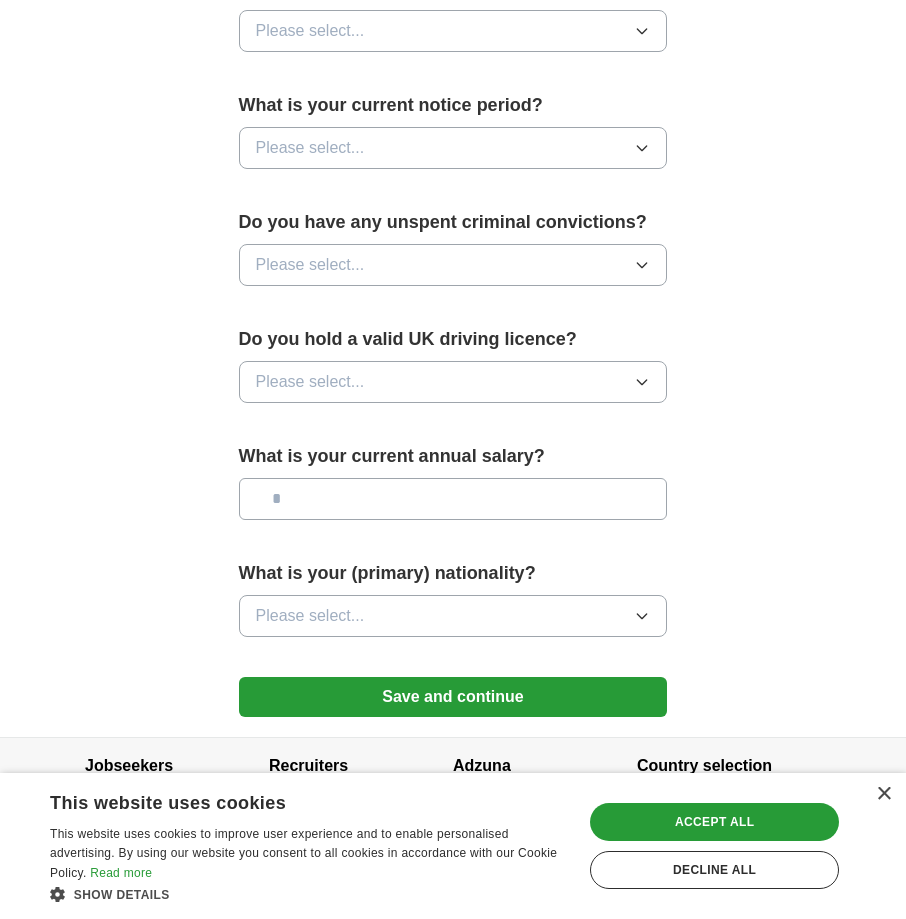 scroll, scrollTop: 1158, scrollLeft: 0, axis: vertical 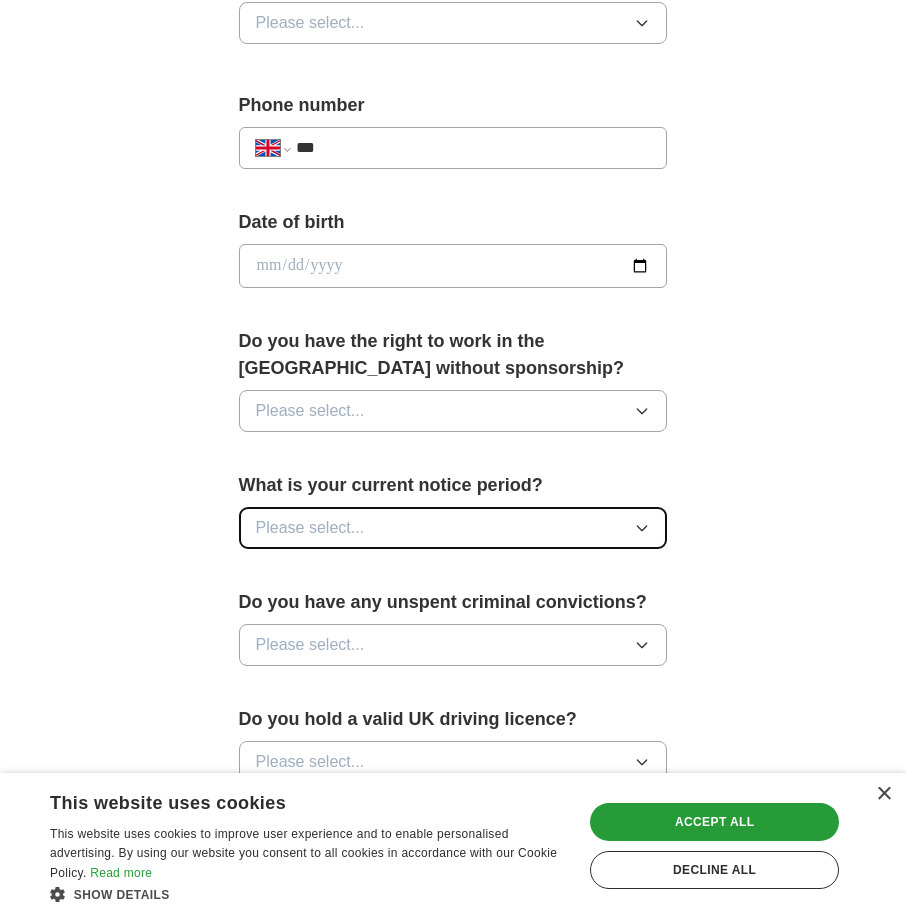 drag, startPoint x: 457, startPoint y: 516, endPoint x: 463, endPoint y: 506, distance: 11.661903 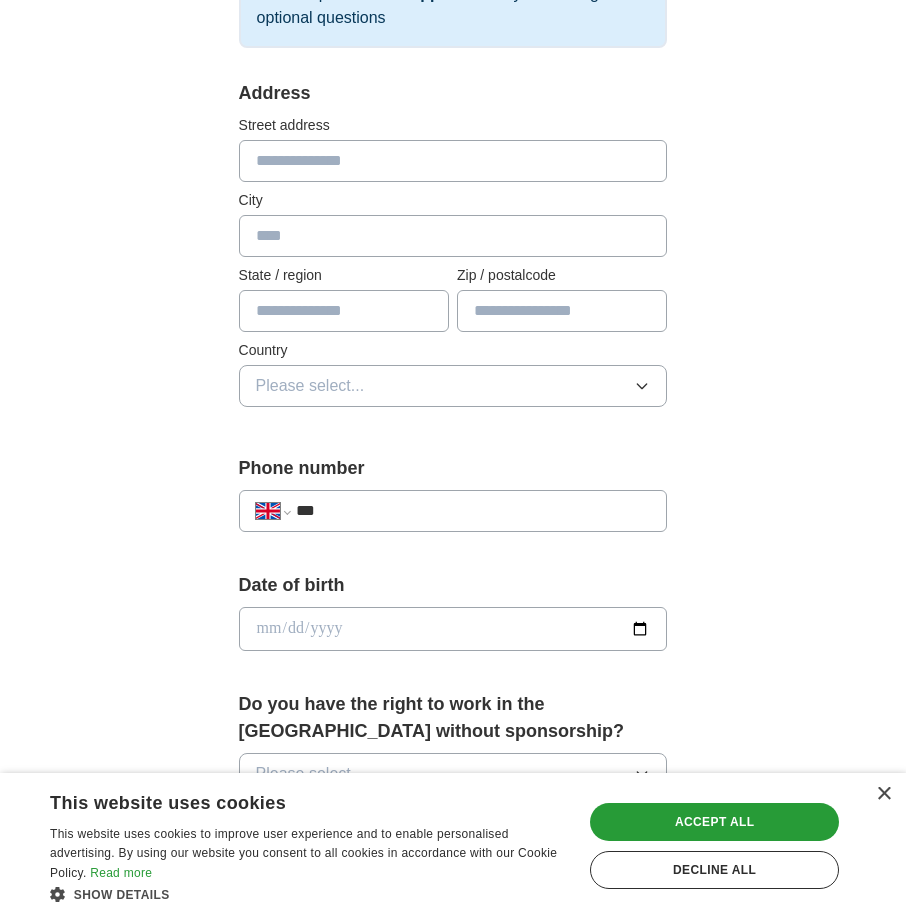scroll, scrollTop: 0, scrollLeft: 0, axis: both 